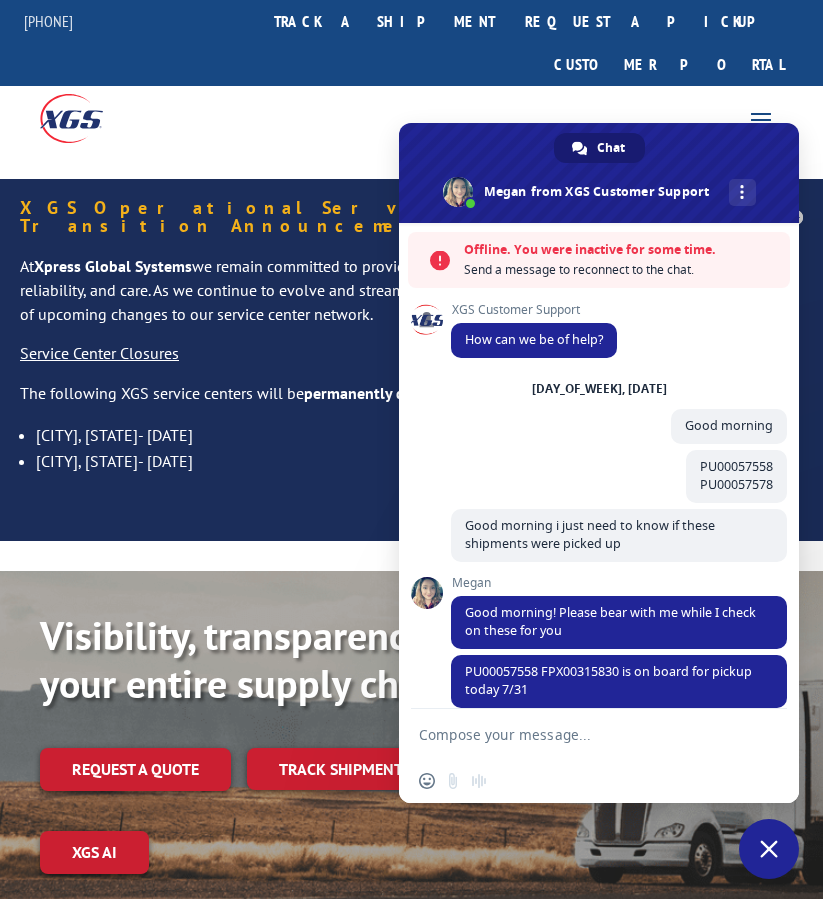 scroll, scrollTop: 0, scrollLeft: 0, axis: both 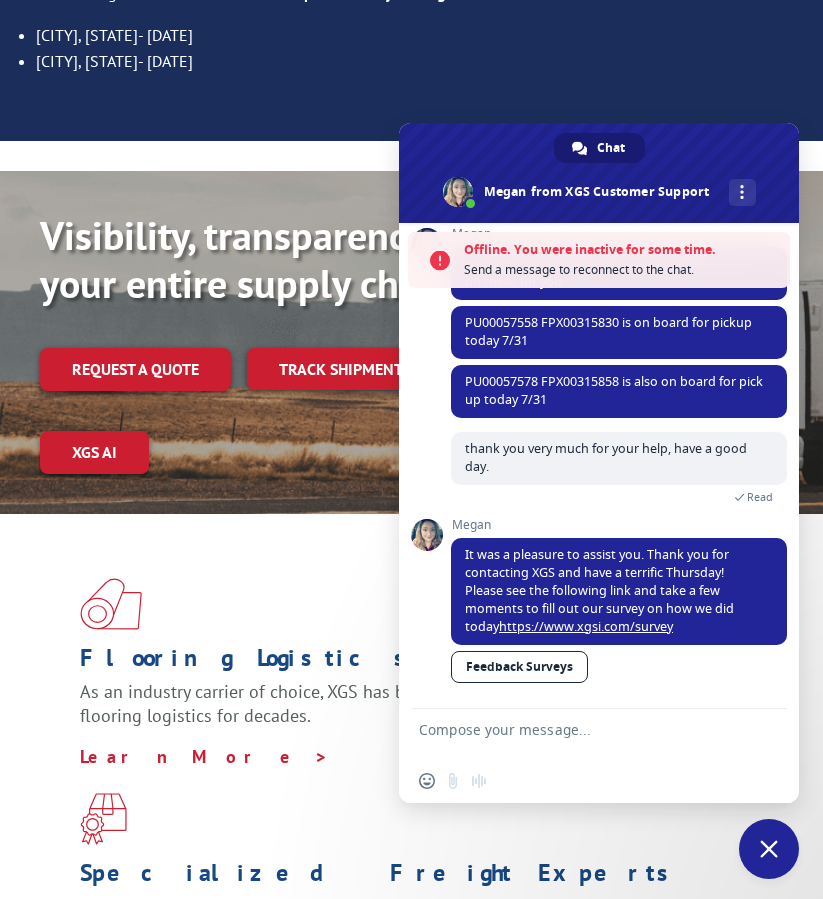 click at bounding box center [769, 849] 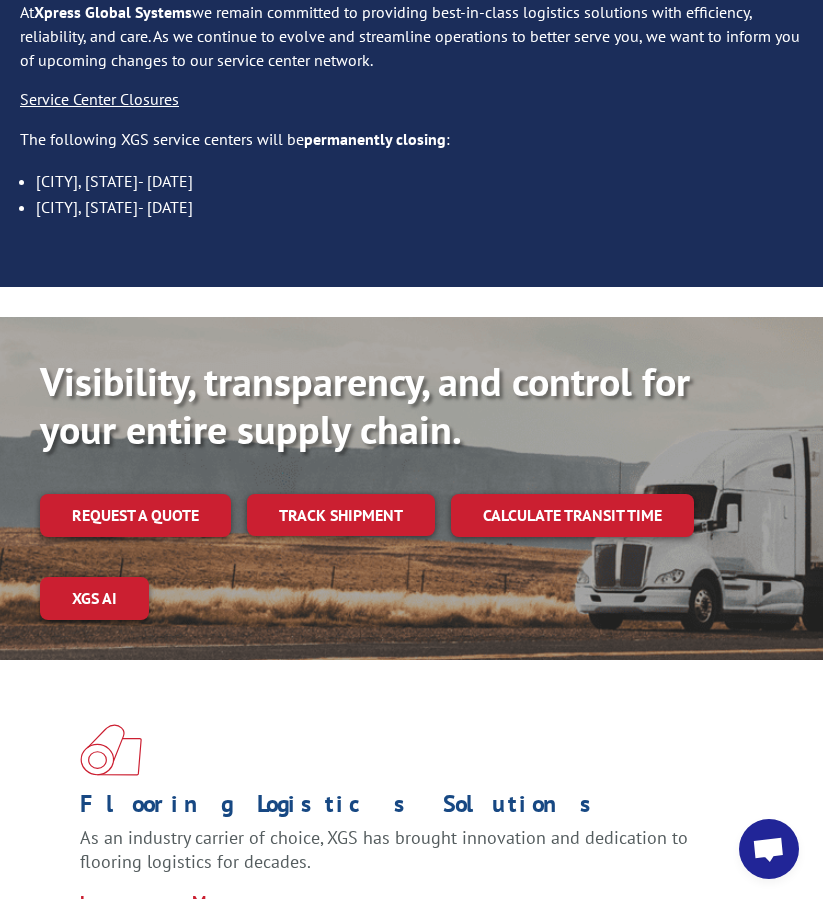 scroll, scrollTop: 100, scrollLeft: 0, axis: vertical 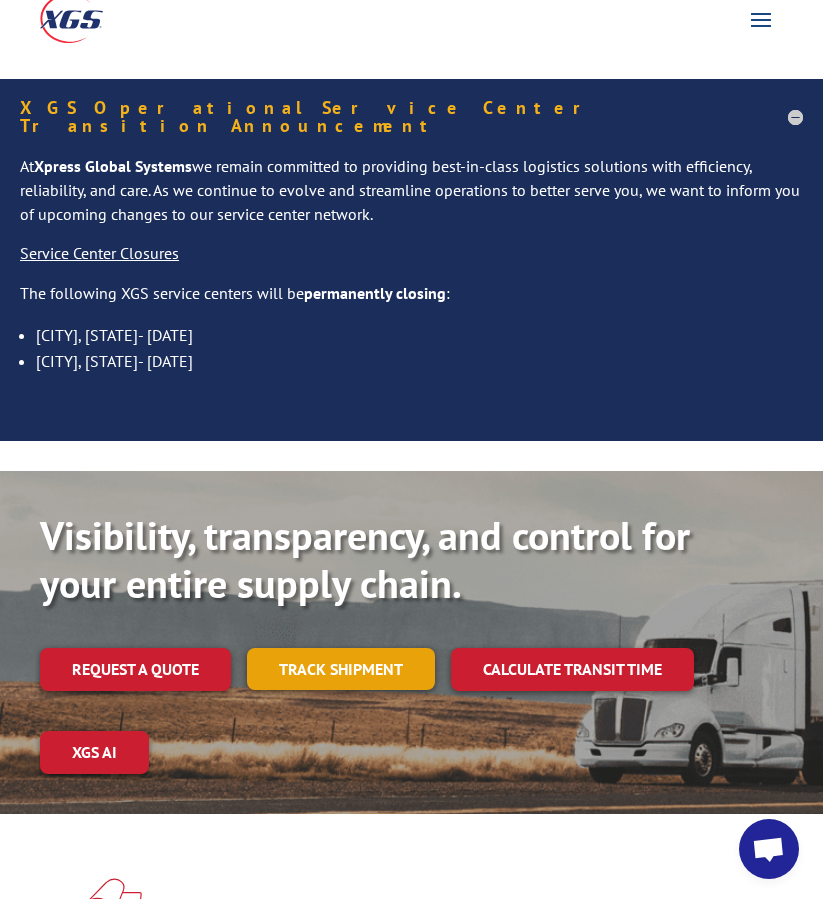 click on "Track shipment" at bounding box center [341, 669] 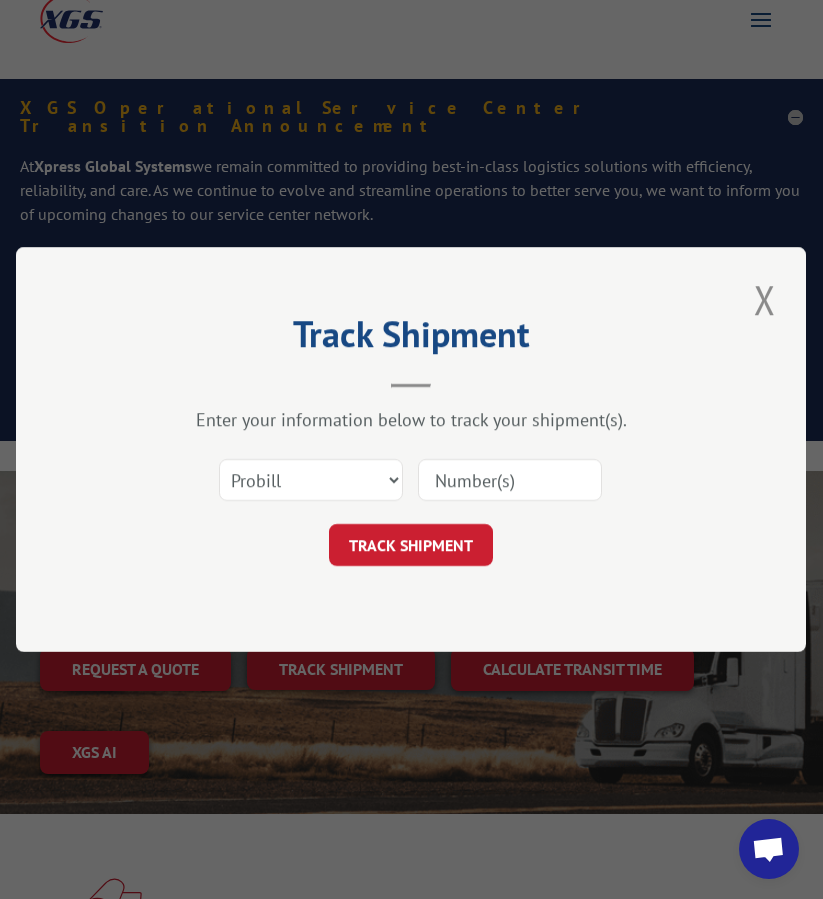drag, startPoint x: 563, startPoint y: 496, endPoint x: 552, endPoint y: 494, distance: 11.18034 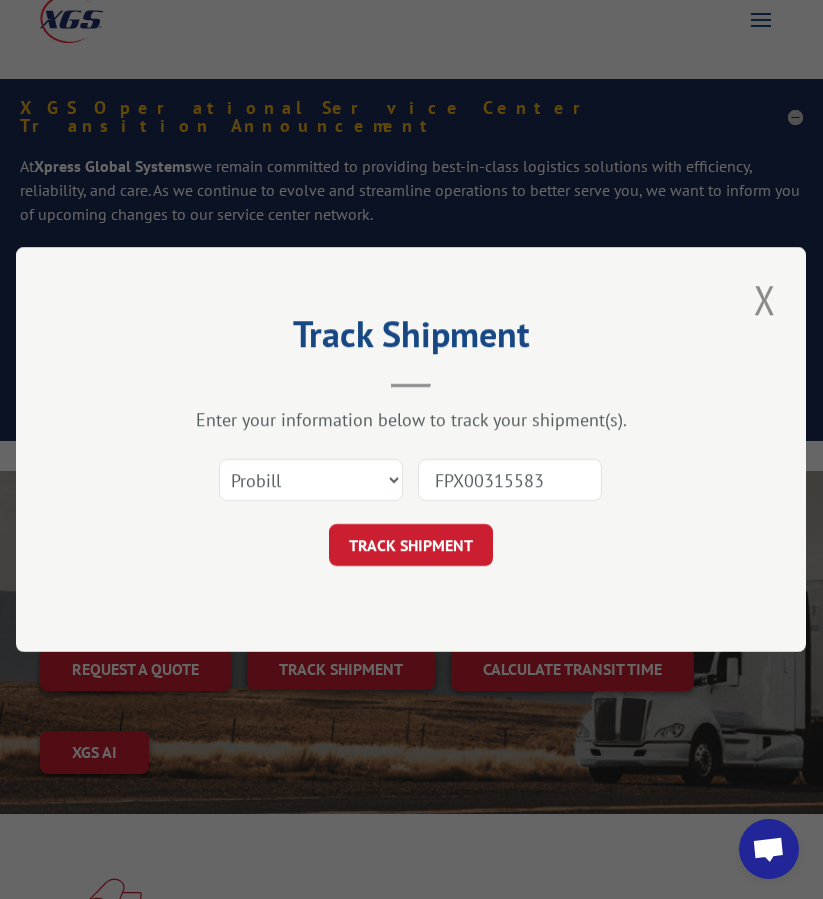 type on "FPX00315583" 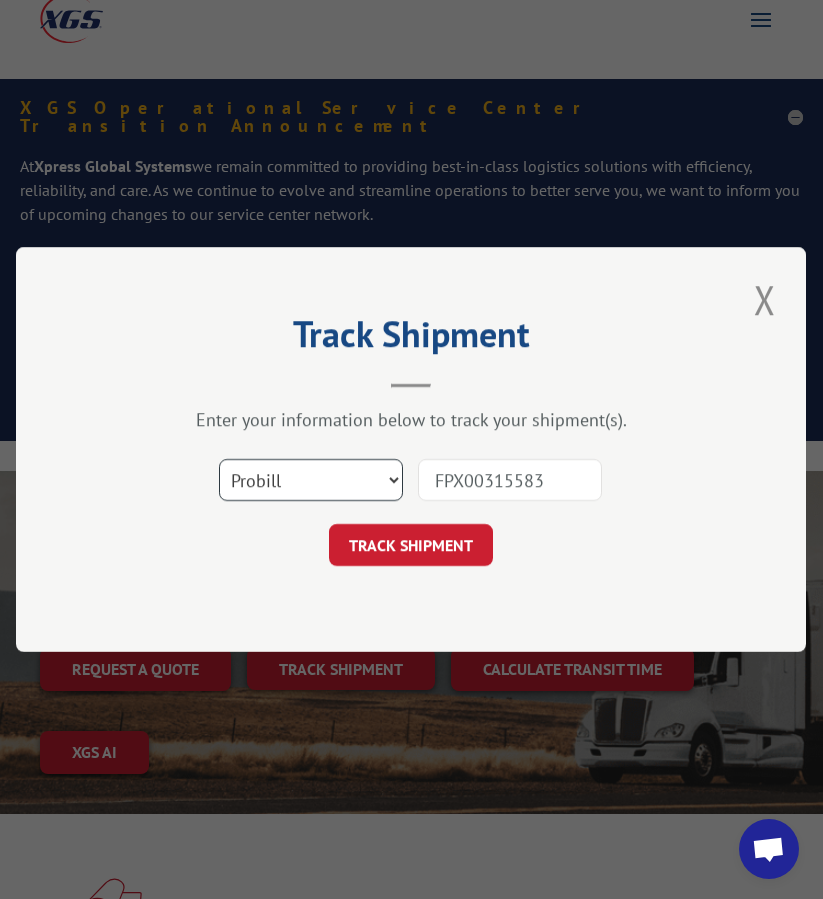 drag, startPoint x: 240, startPoint y: 486, endPoint x: 239, endPoint y: 496, distance: 10.049875 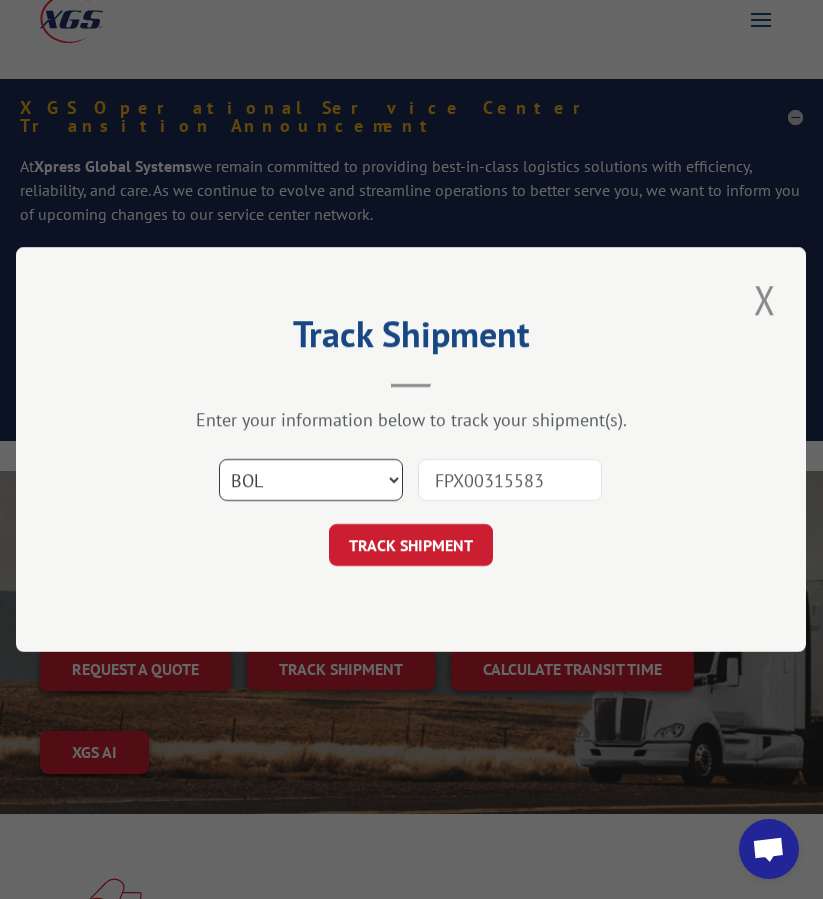 click on "Select category... Probill BOL PO" at bounding box center (311, 480) 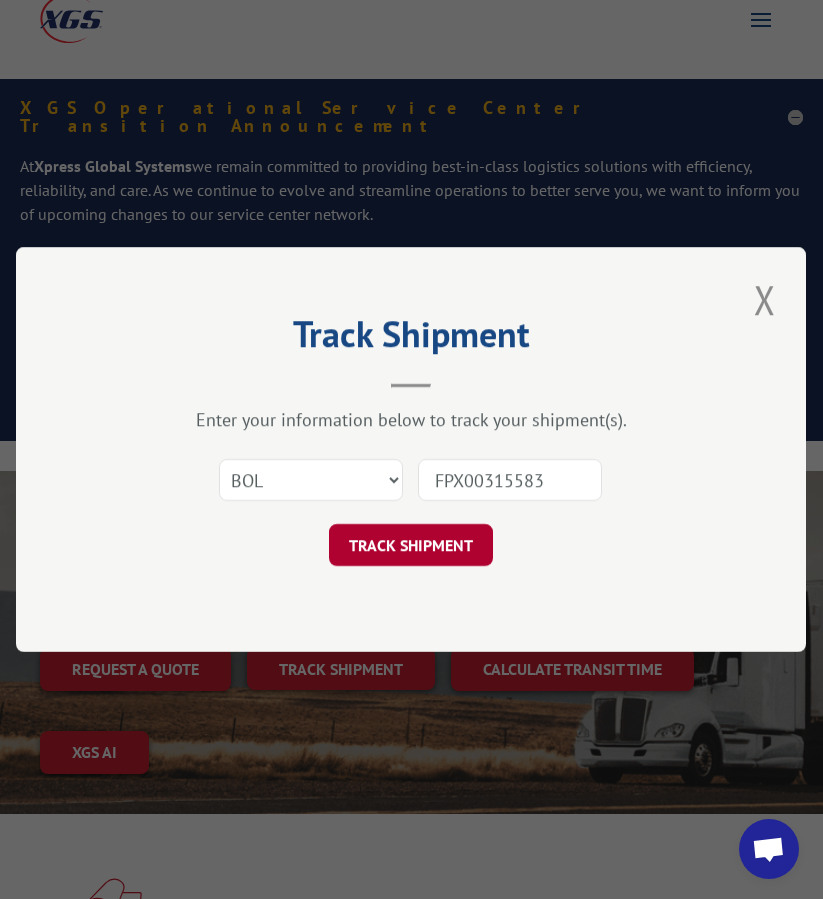 click on "TRACK SHIPMENT" at bounding box center (411, 545) 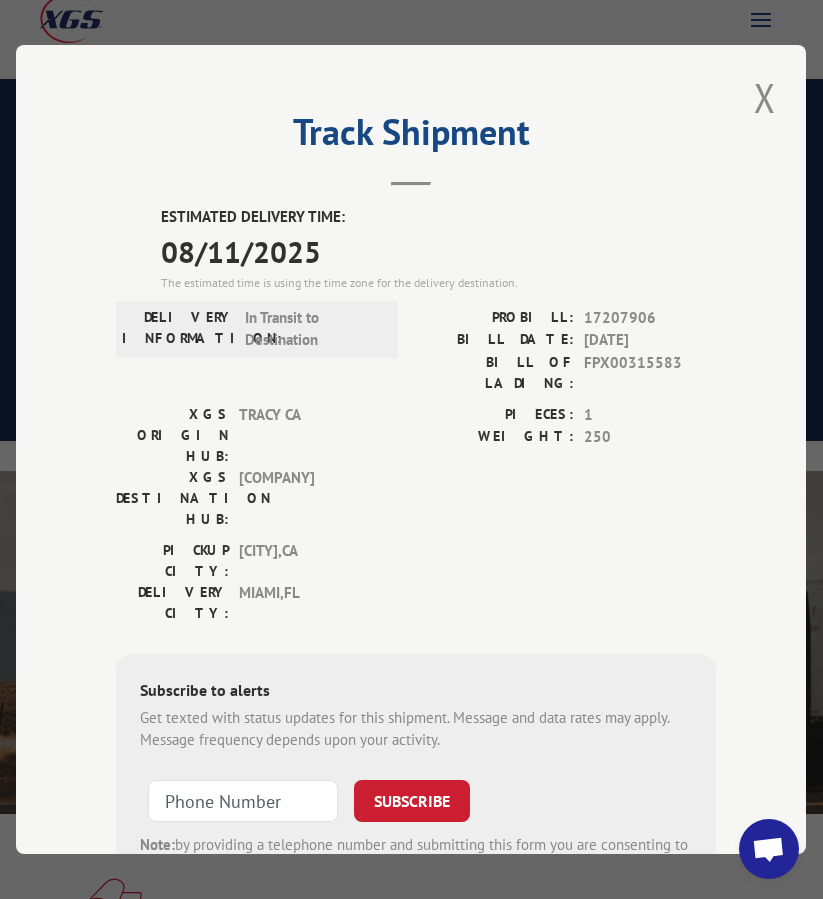 click on "17207906" at bounding box center [651, 318] 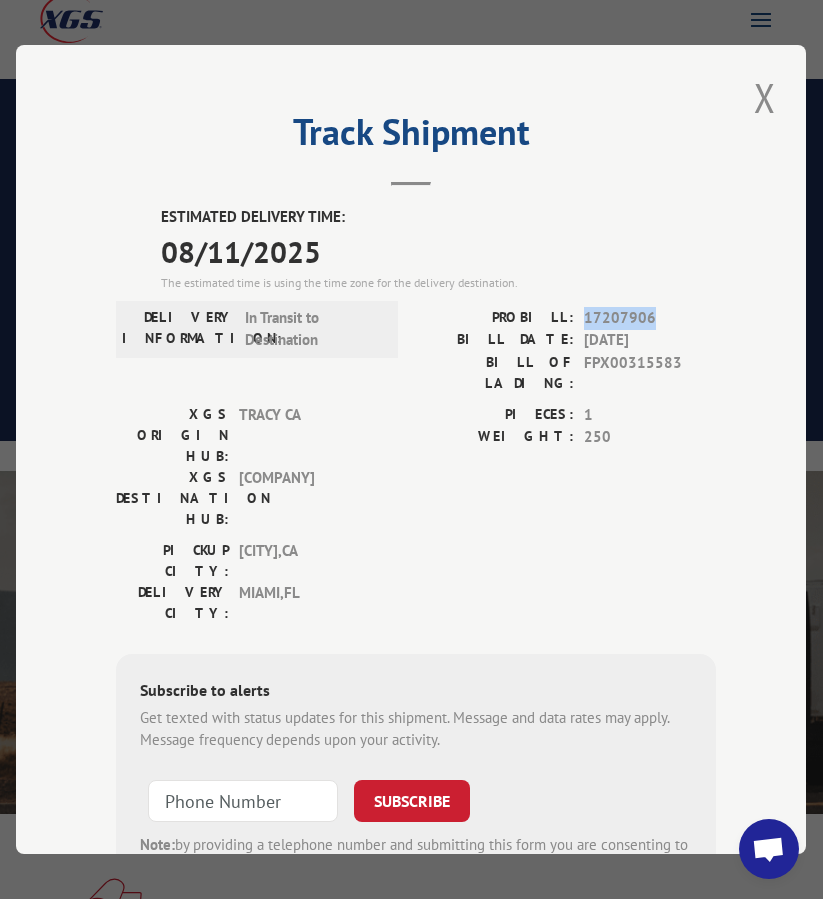 click on "17207906" at bounding box center (651, 318) 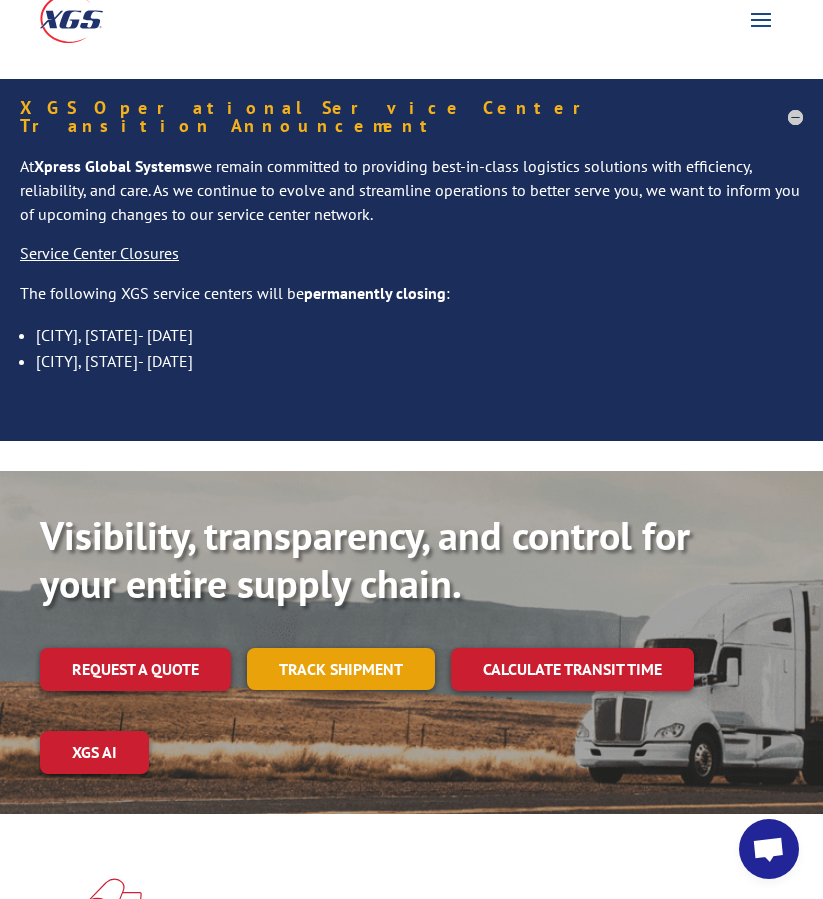 click on "Track shipment" at bounding box center (341, 669) 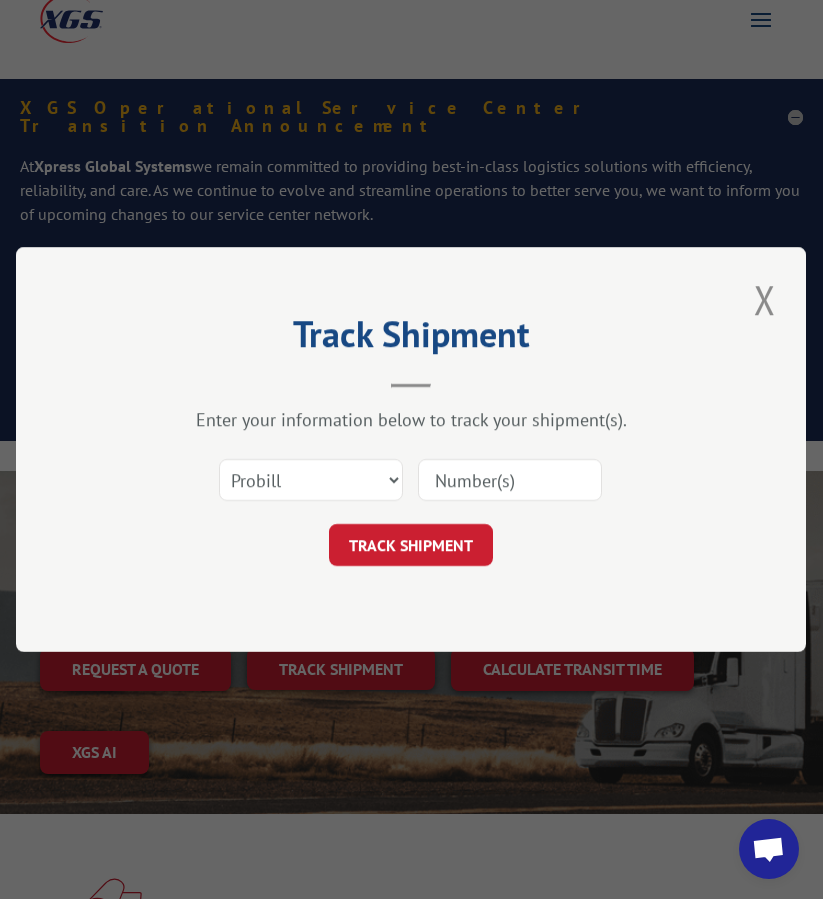 click at bounding box center (510, 480) 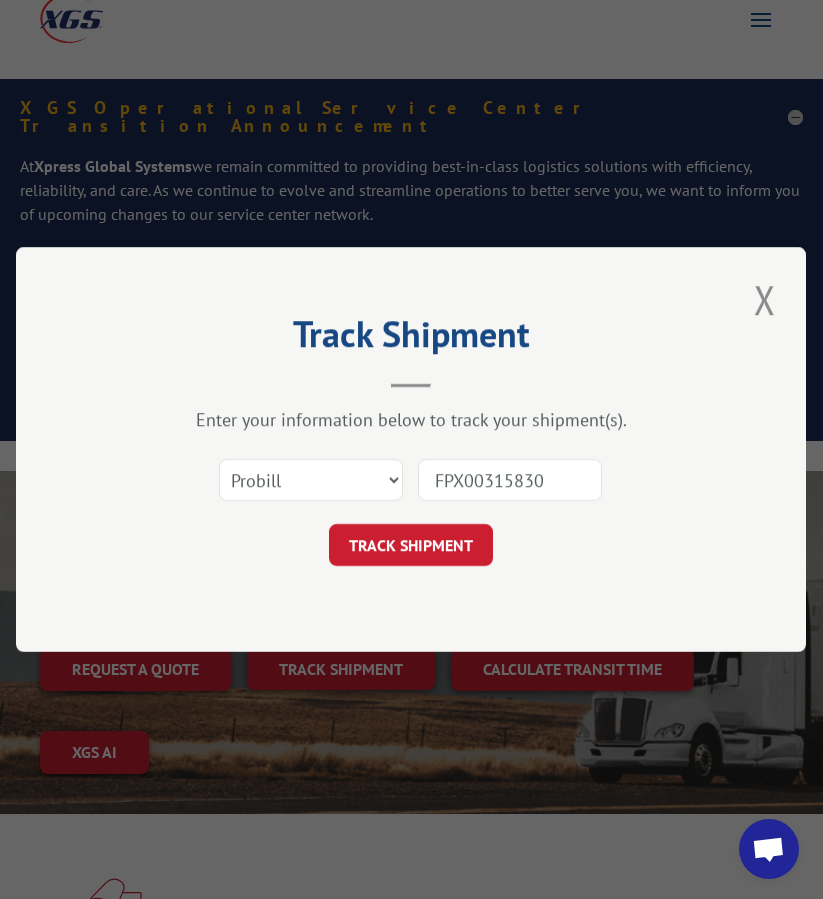type on "FPX00315830" 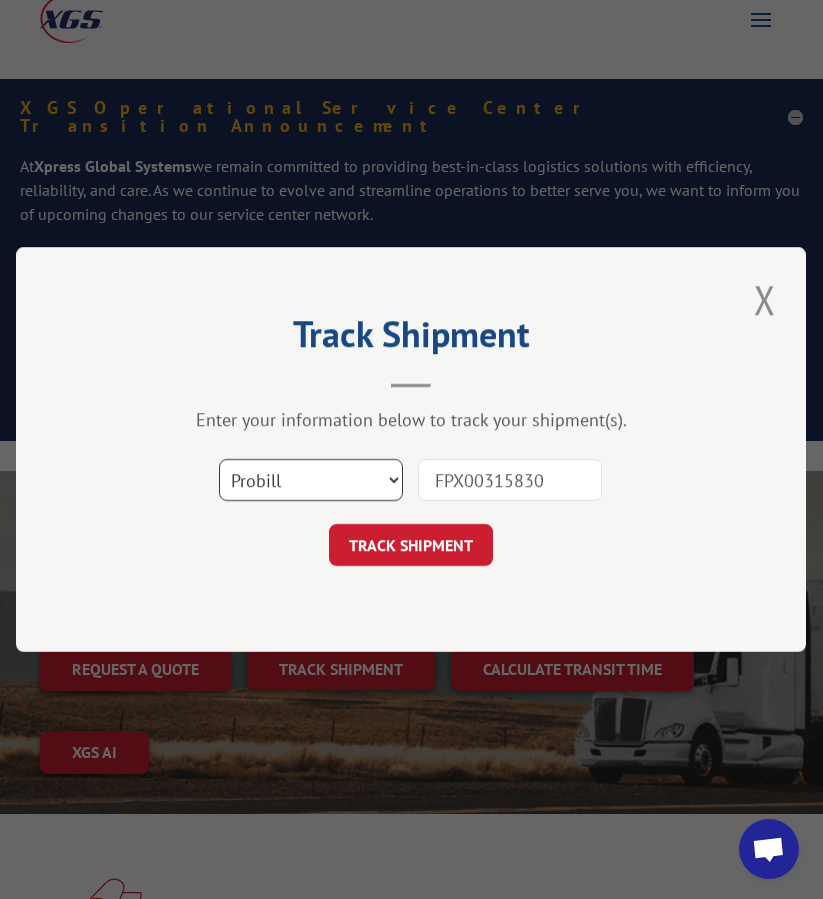 click on "Select category... Probill BOL PO" at bounding box center (311, 480) 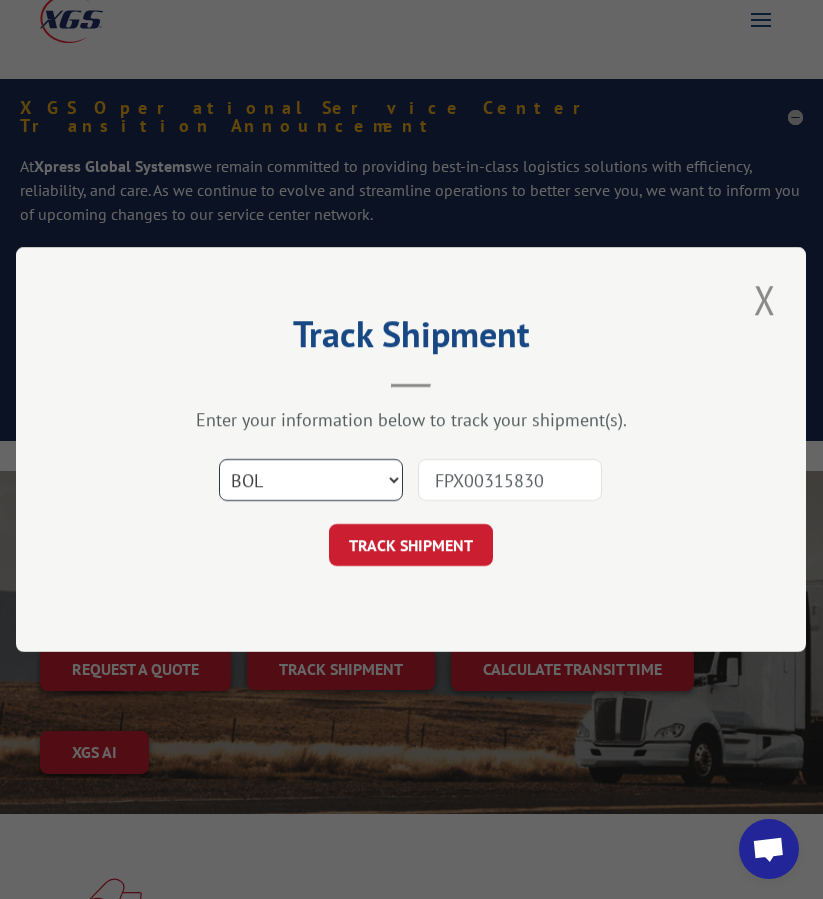 click on "Select category... Probill BOL PO" at bounding box center [311, 480] 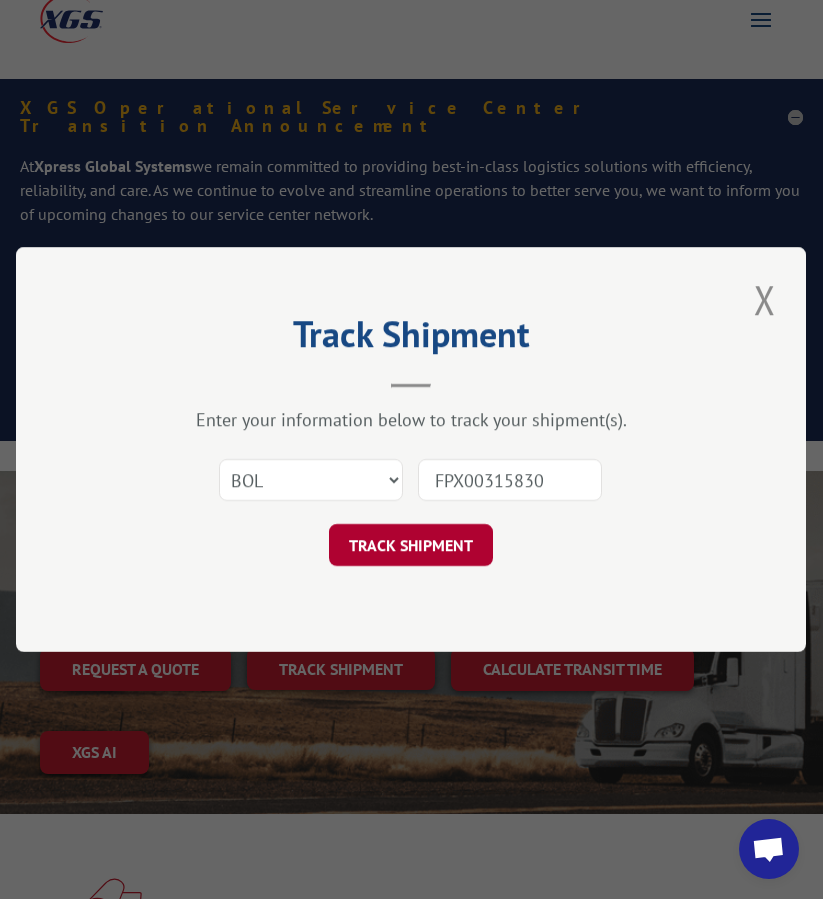 click on "TRACK SHIPMENT" at bounding box center (411, 545) 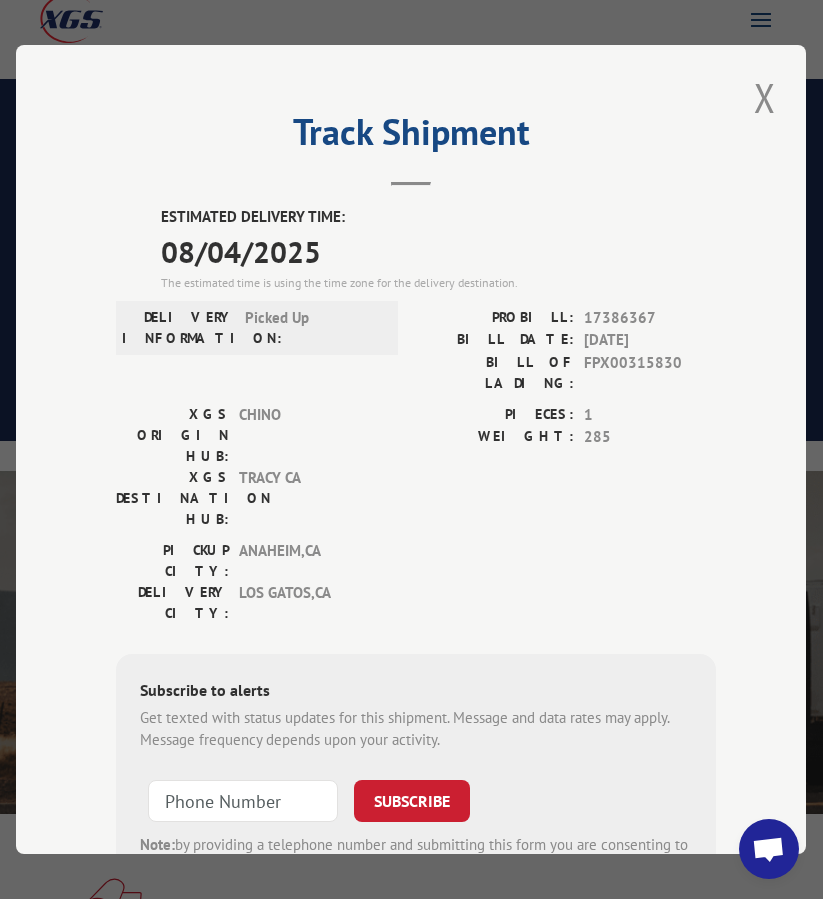 click on "17386367" at bounding box center (651, 318) 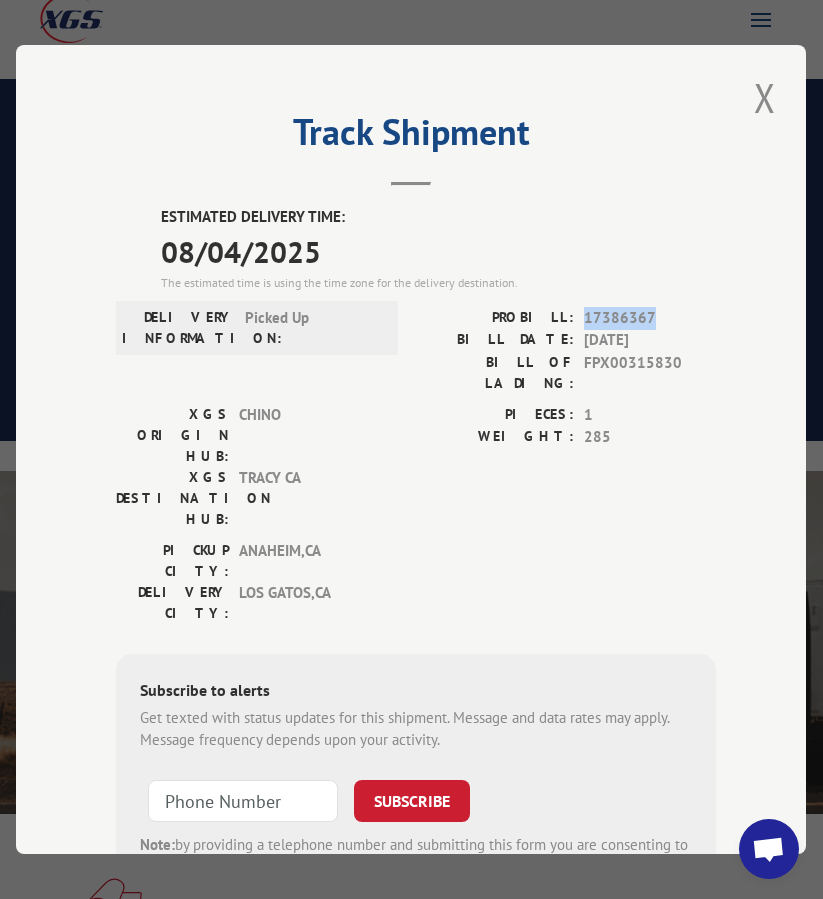 click on "17386367" at bounding box center (651, 318) 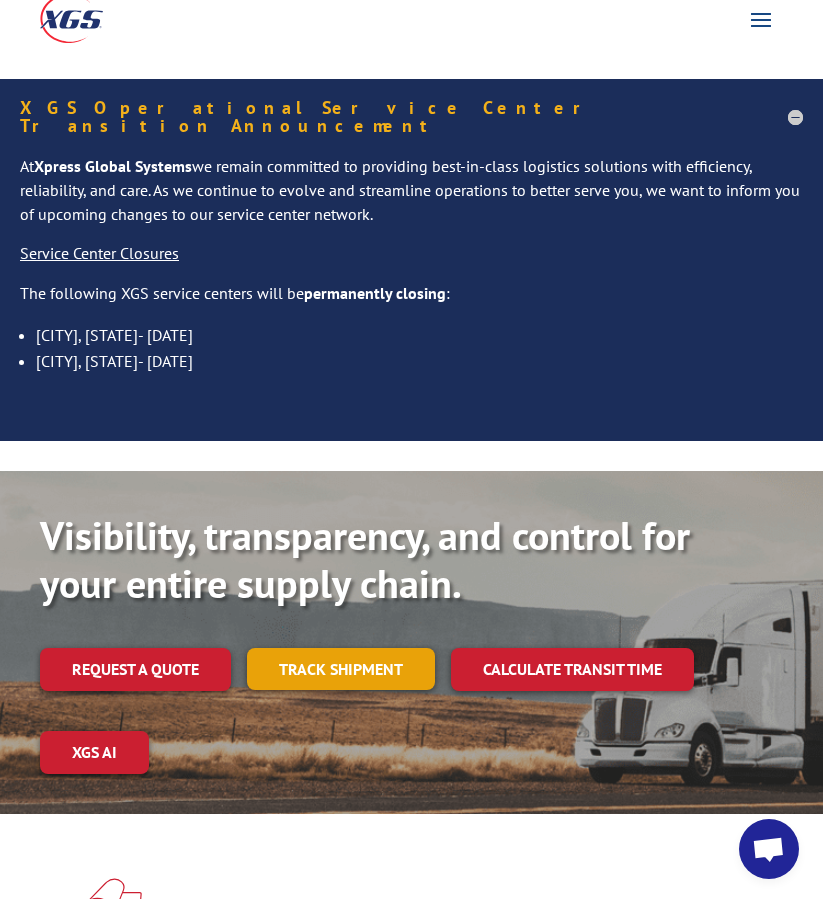 click on "Track shipment" at bounding box center (341, 669) 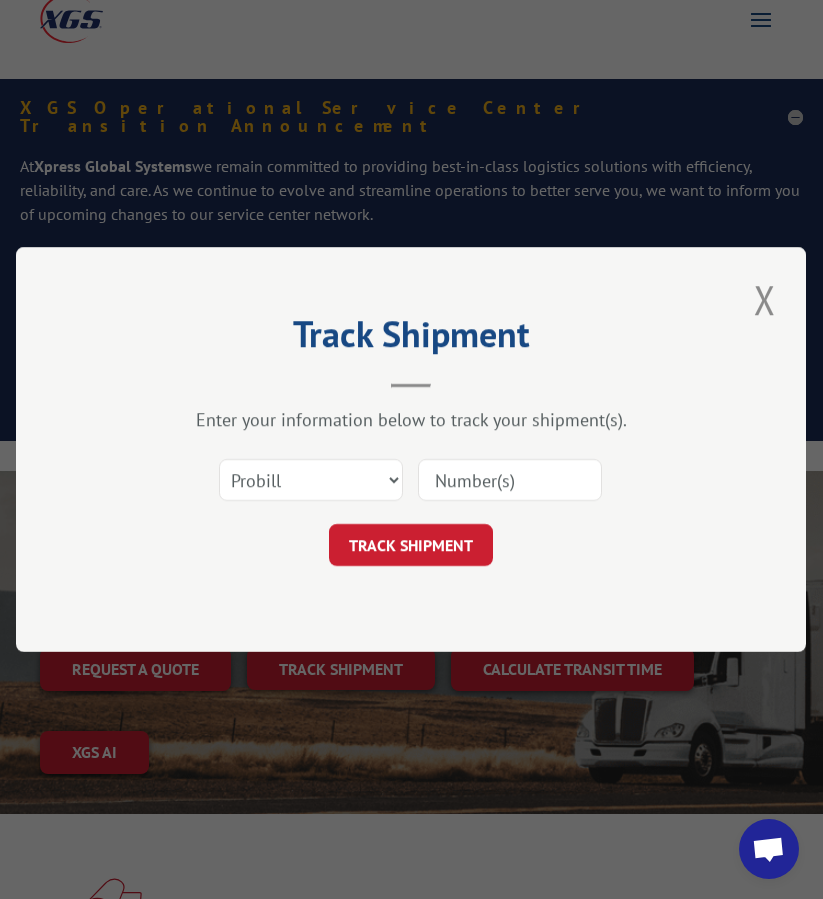 click at bounding box center [510, 480] 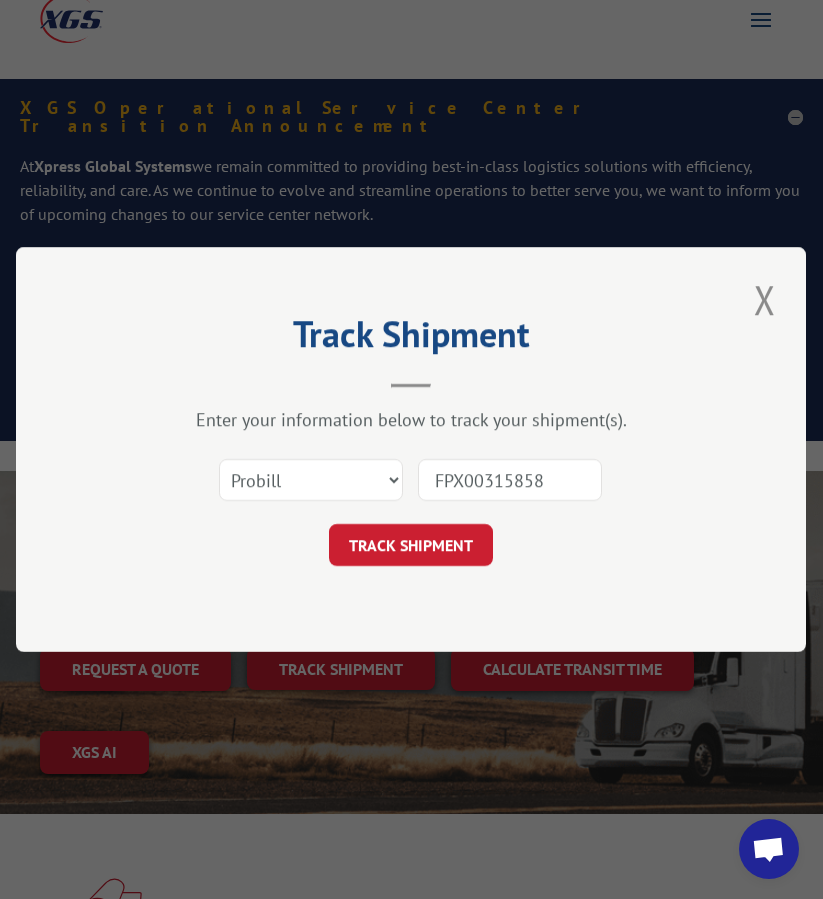 type on "FPX00315858" 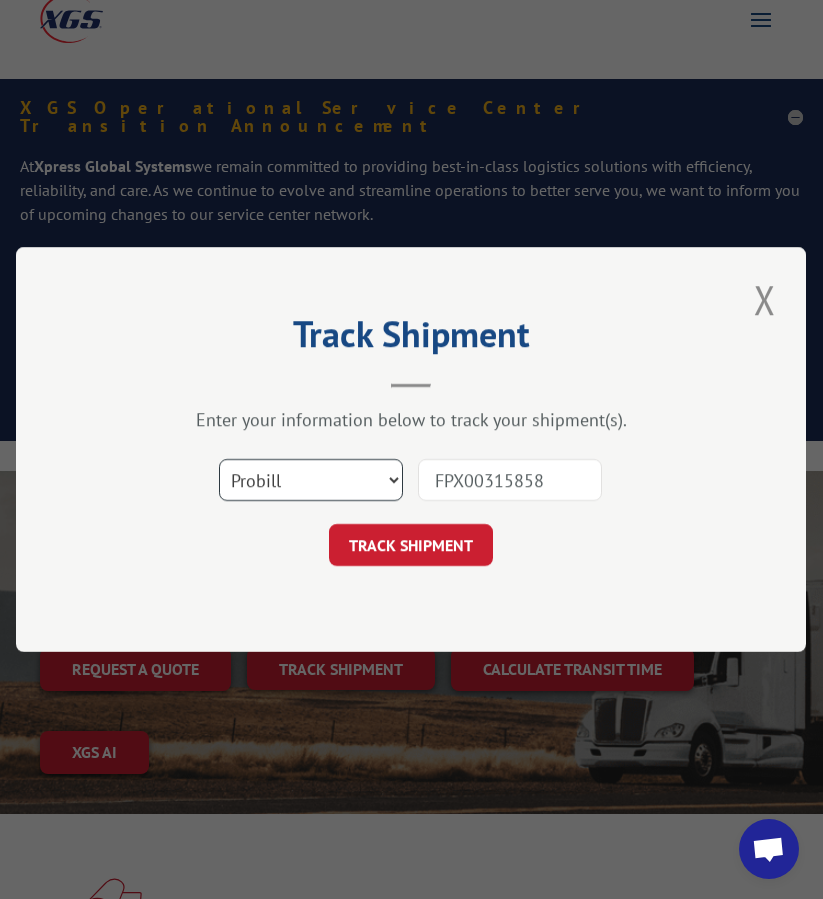 click on "Select category... Probill BOL PO" at bounding box center (311, 480) 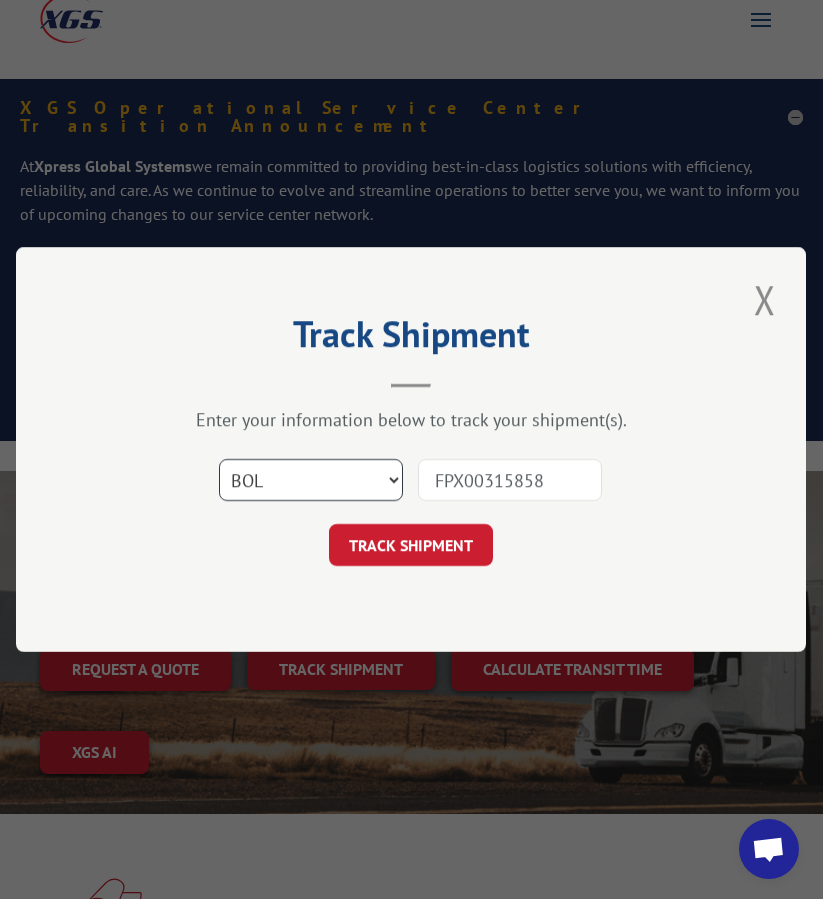 click on "Select category... Probill BOL PO" at bounding box center (311, 480) 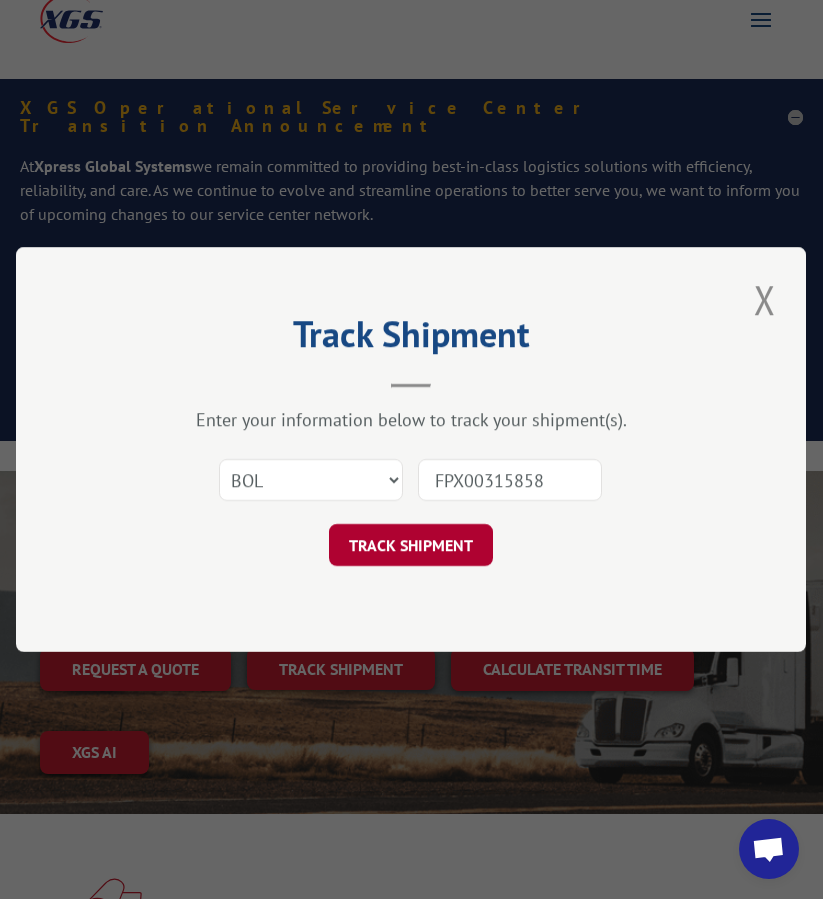 click on "TRACK SHIPMENT" at bounding box center (411, 545) 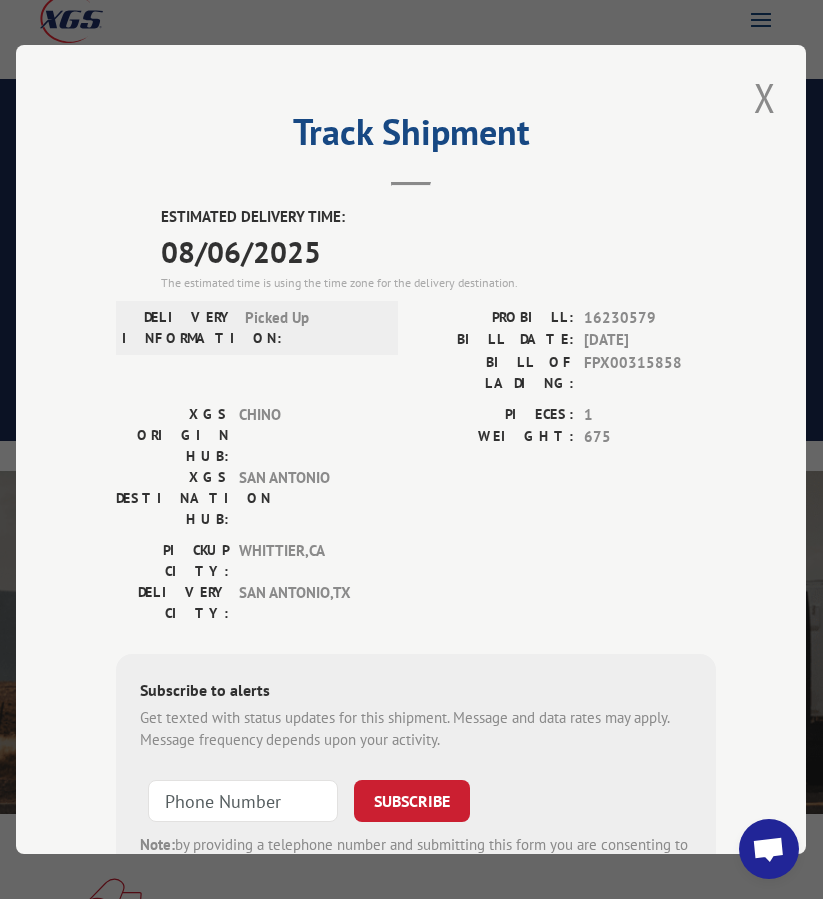 click on "16230579" at bounding box center (651, 318) 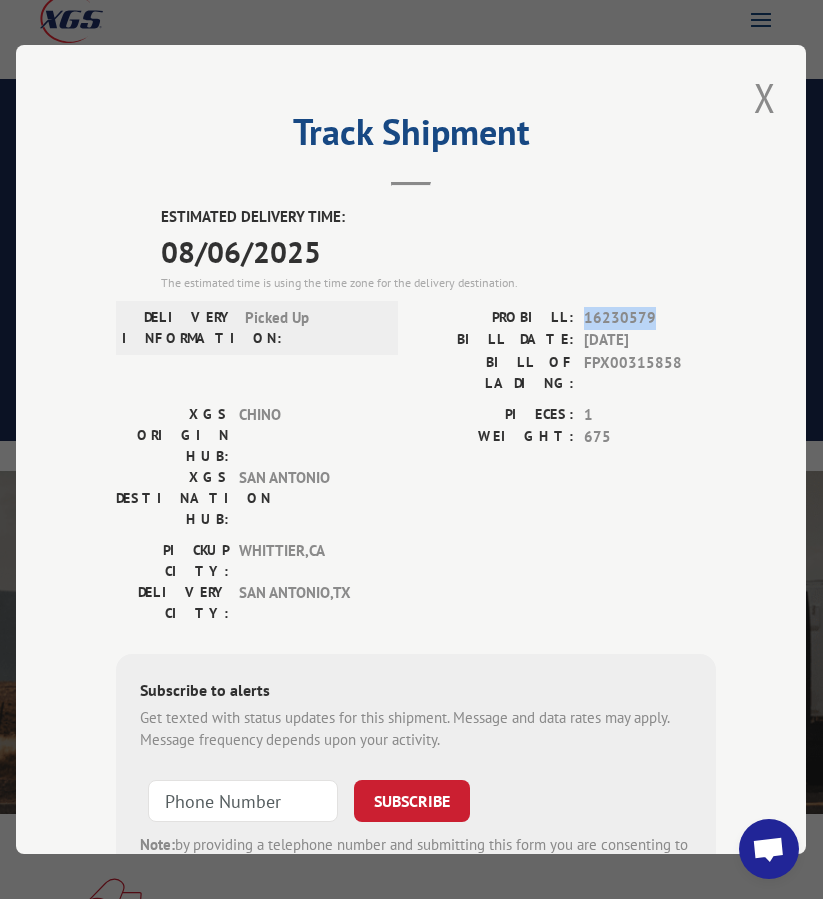 click on "16230579" at bounding box center (651, 318) 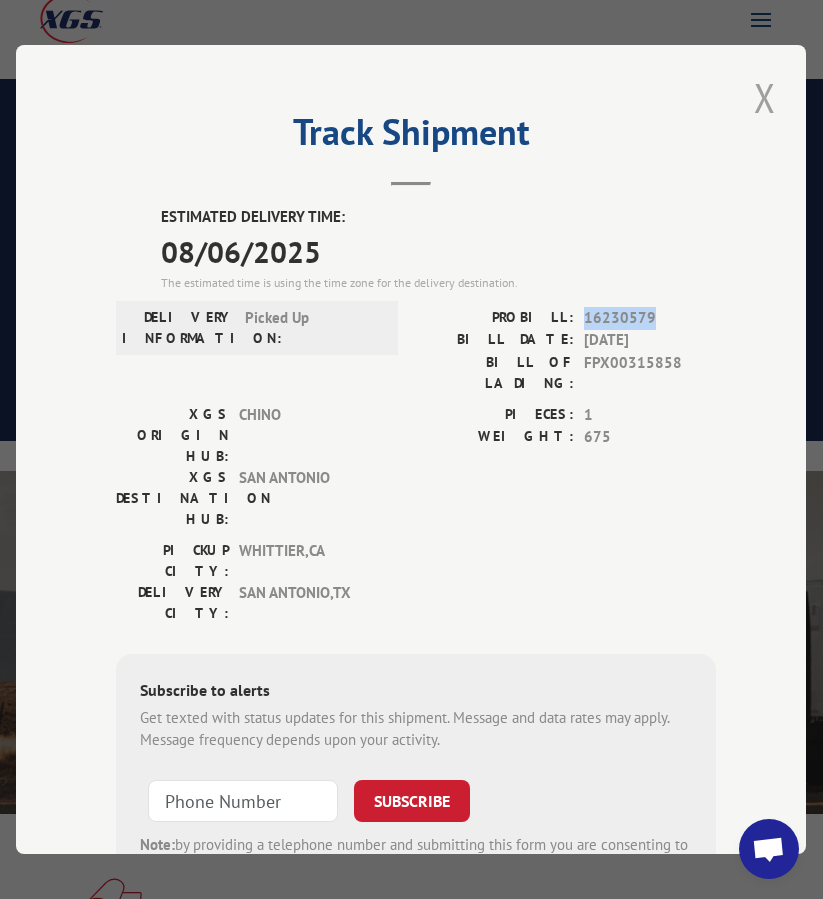 click at bounding box center (765, 97) 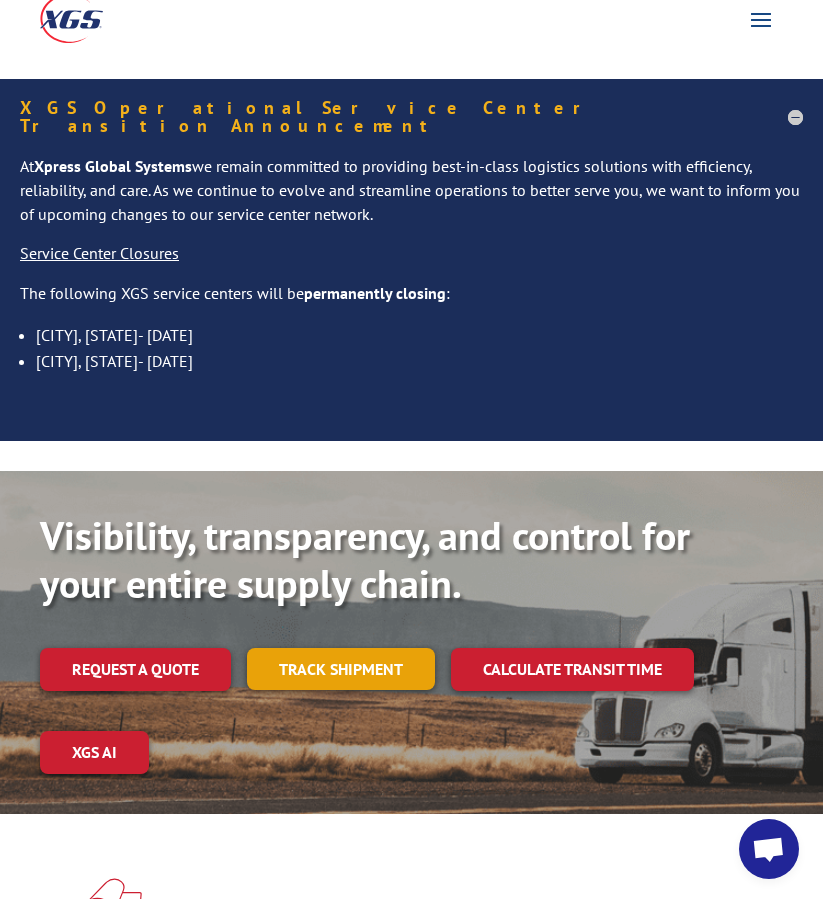 click on "Track shipment" at bounding box center [341, 669] 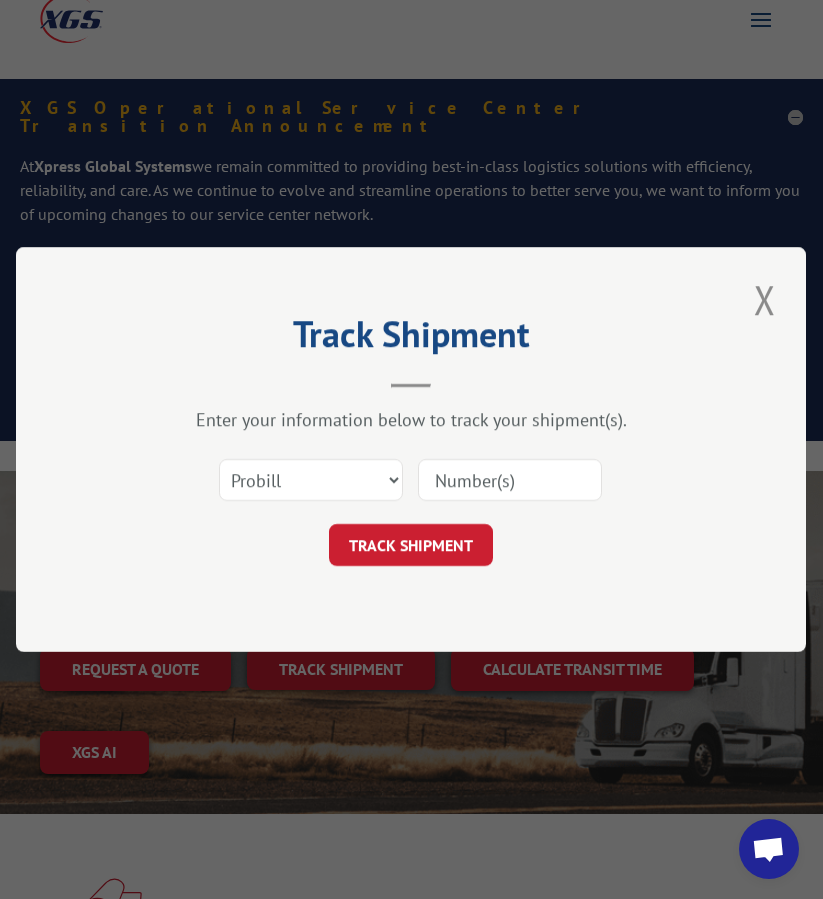 click at bounding box center (510, 480) 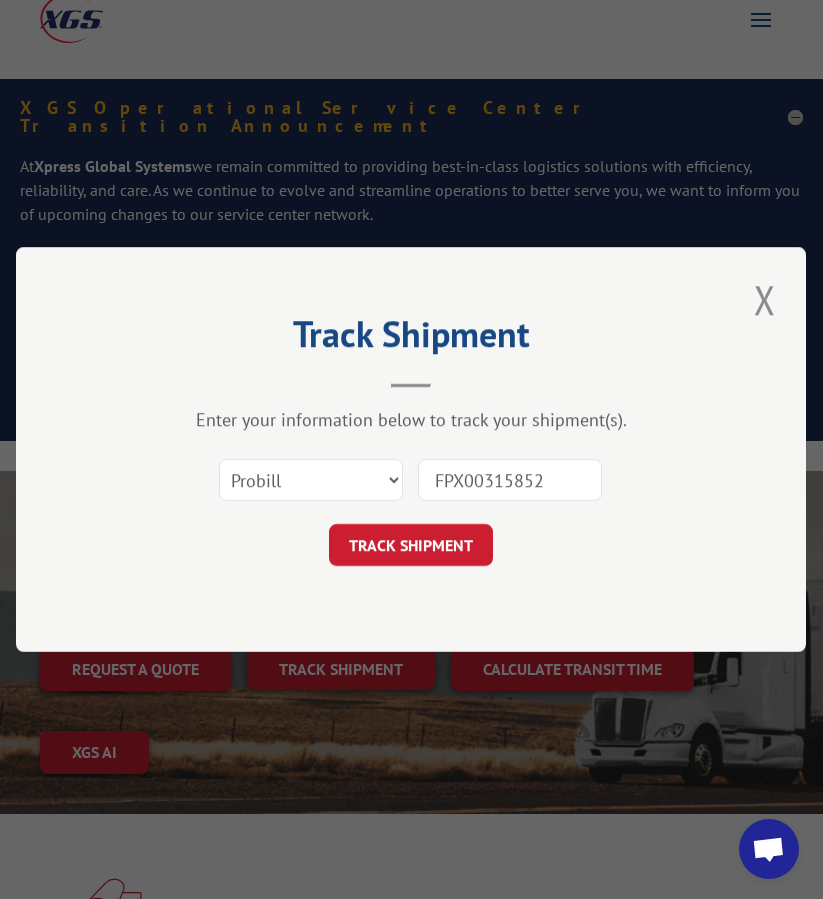type on "FPX00315852" 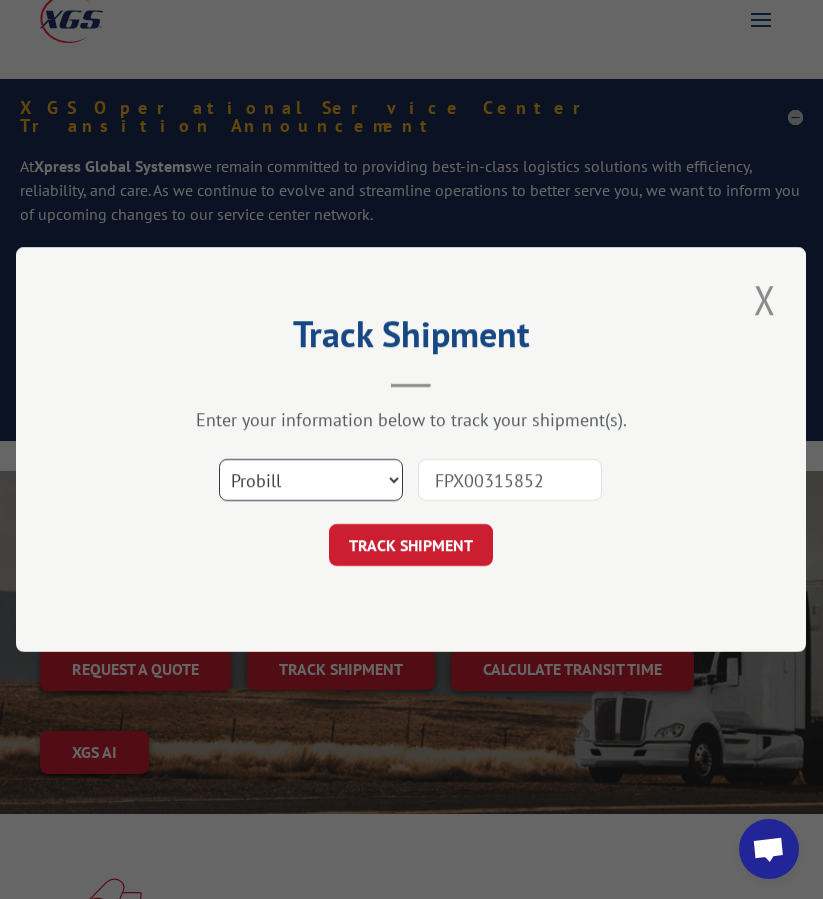 click on "Select category... Probill BOL PO" at bounding box center (311, 480) 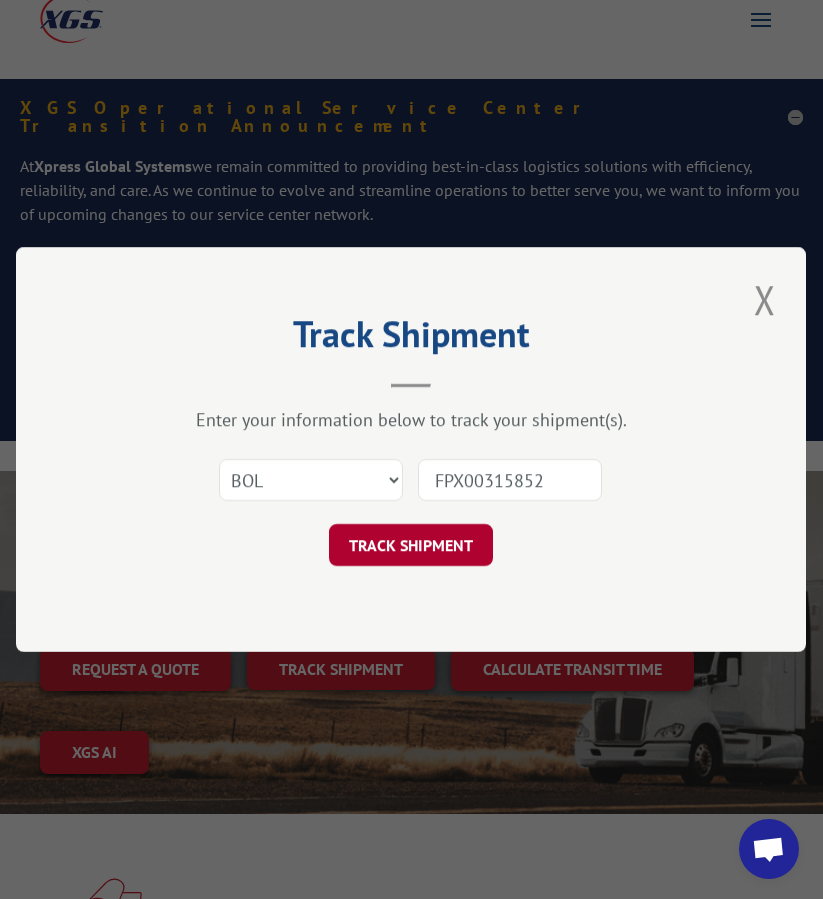 click on "TRACK SHIPMENT" at bounding box center [411, 545] 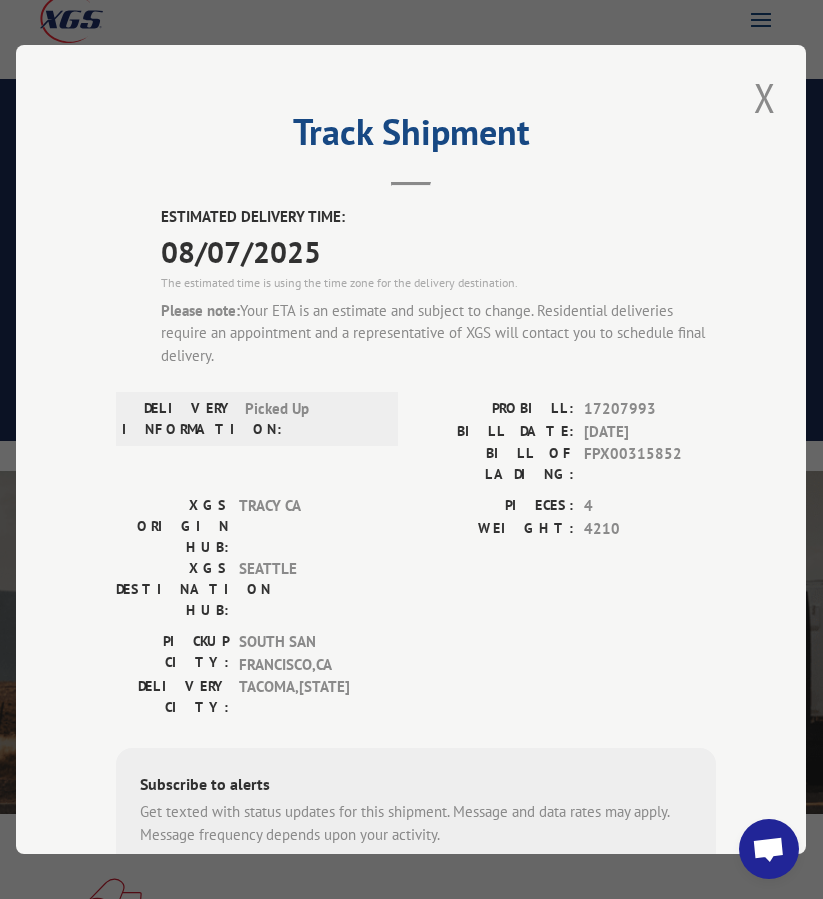 click on "17207993" at bounding box center [651, 409] 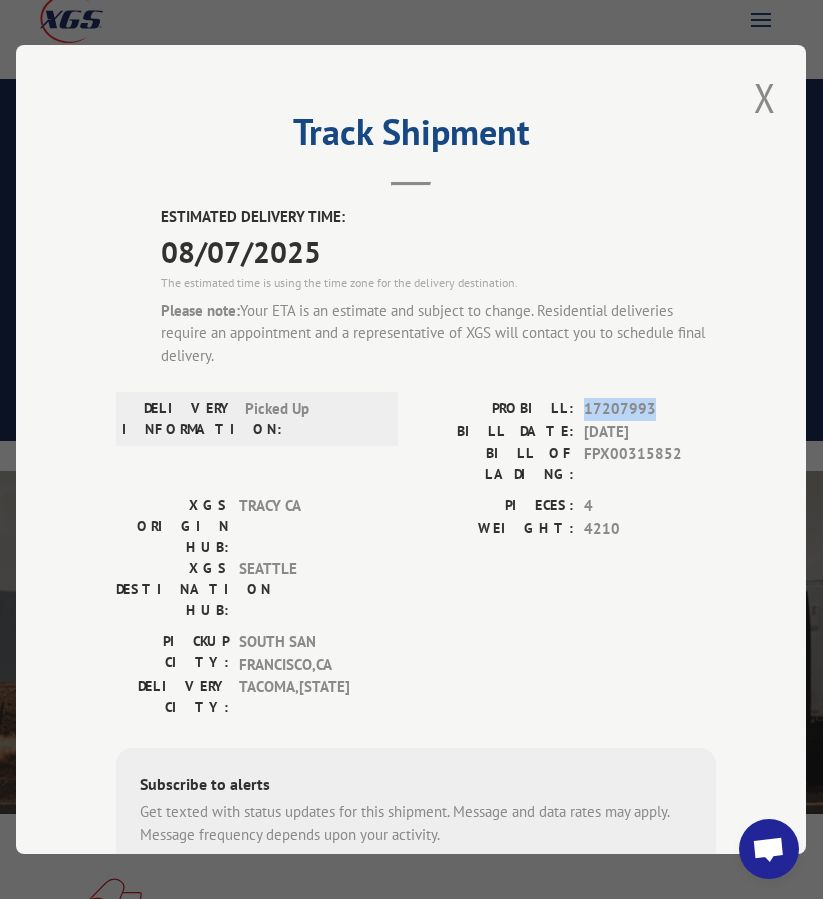 click on "17207993" at bounding box center (651, 409) 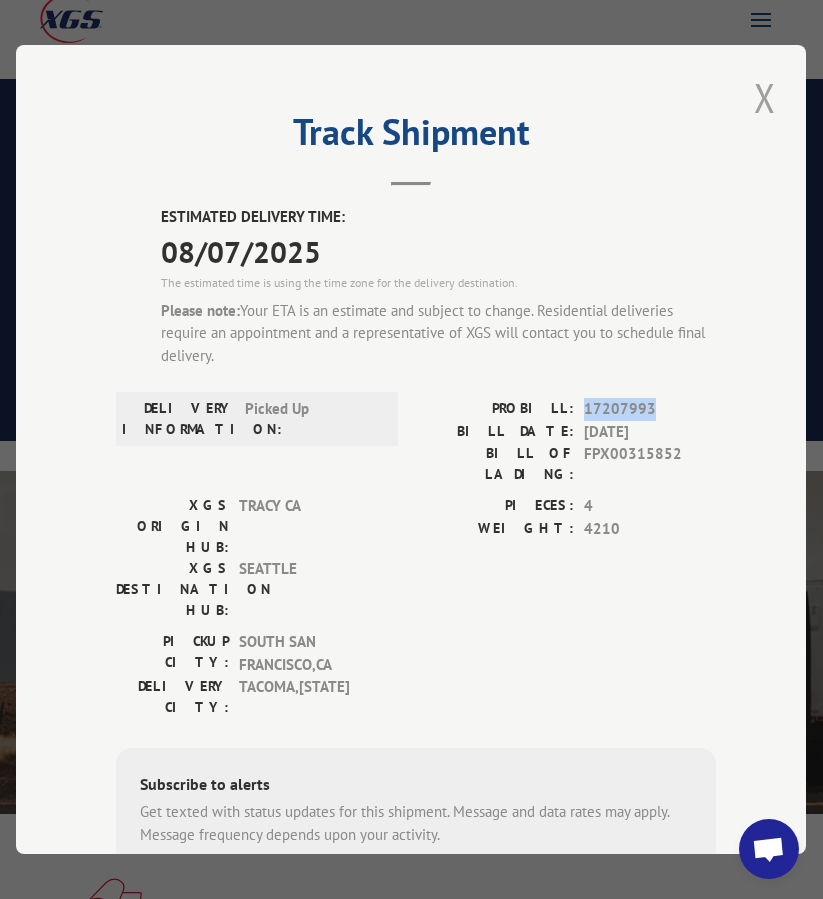 click at bounding box center (765, 97) 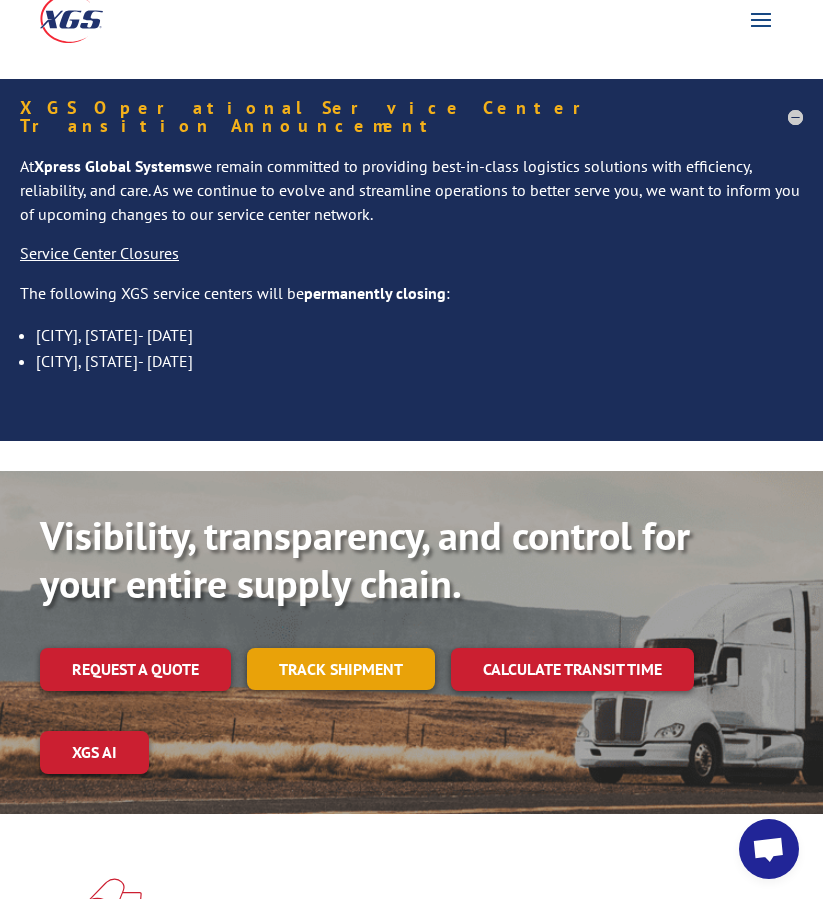 click on "Track shipment" at bounding box center [341, 669] 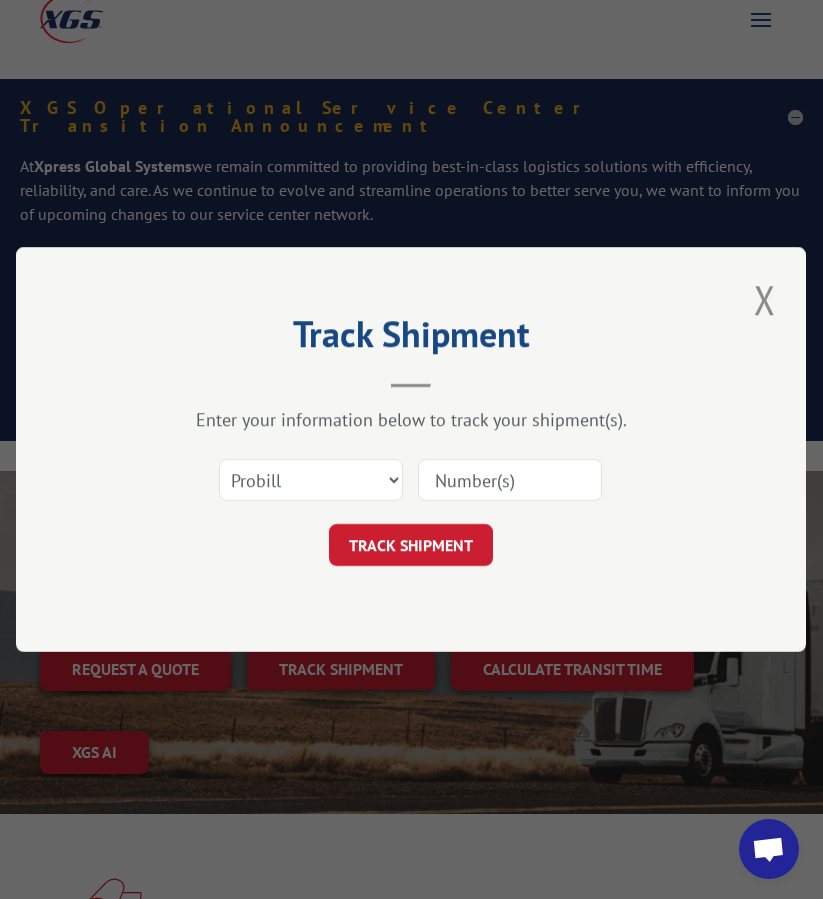 click at bounding box center [510, 480] 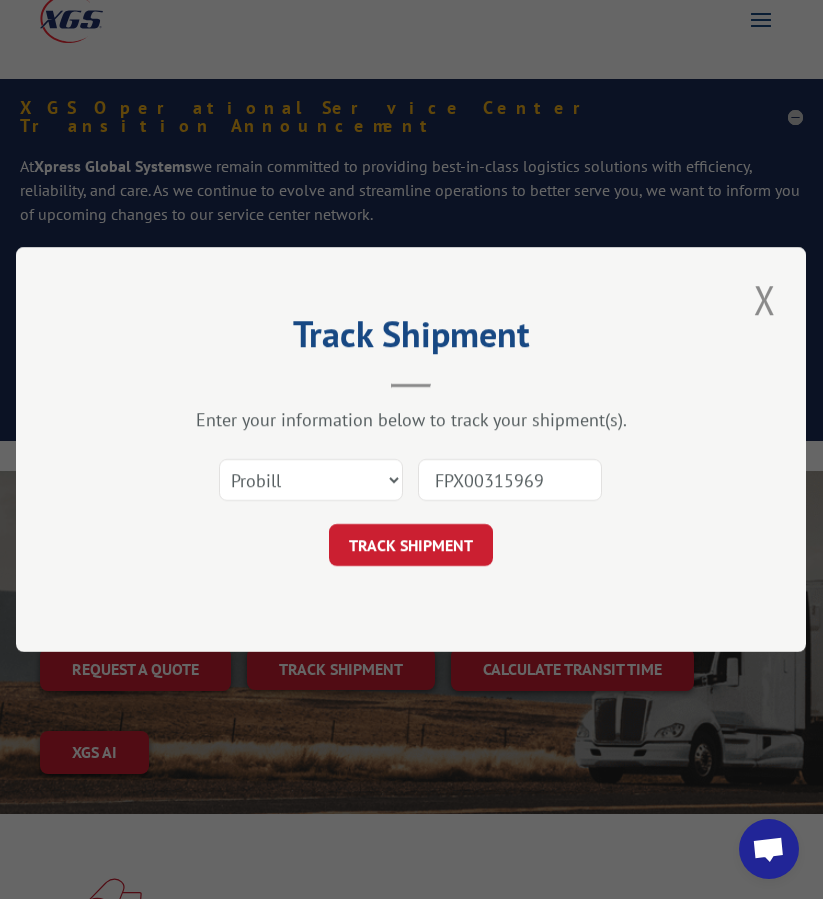 type on "FPX00315969" 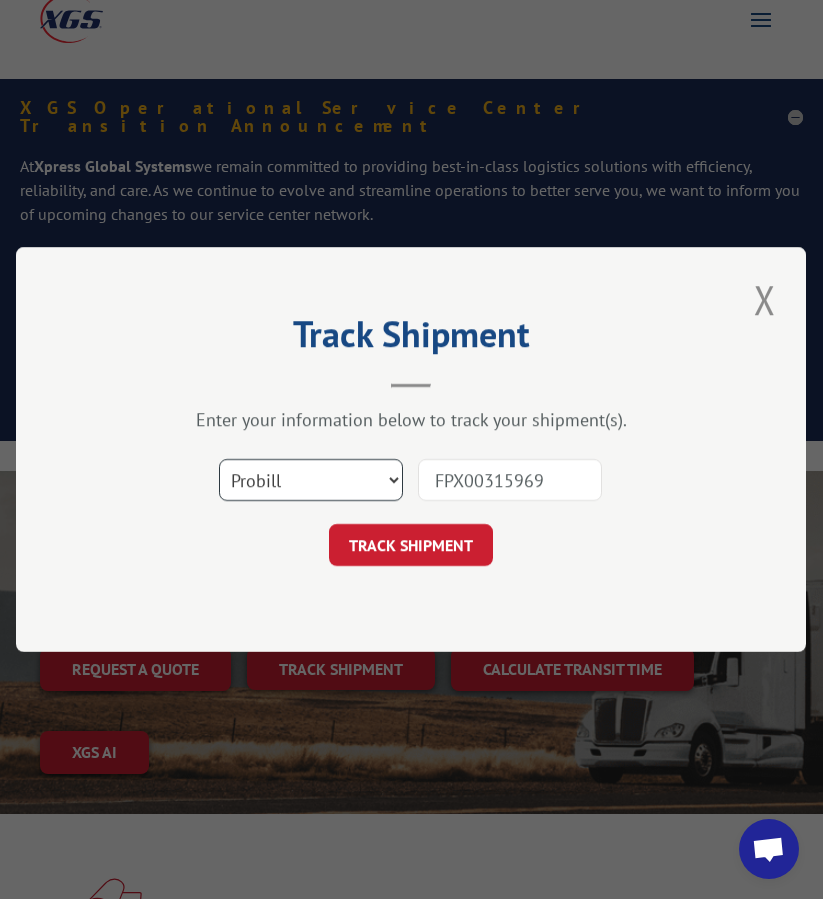 click on "Select category... Probill BOL PO" at bounding box center (311, 480) 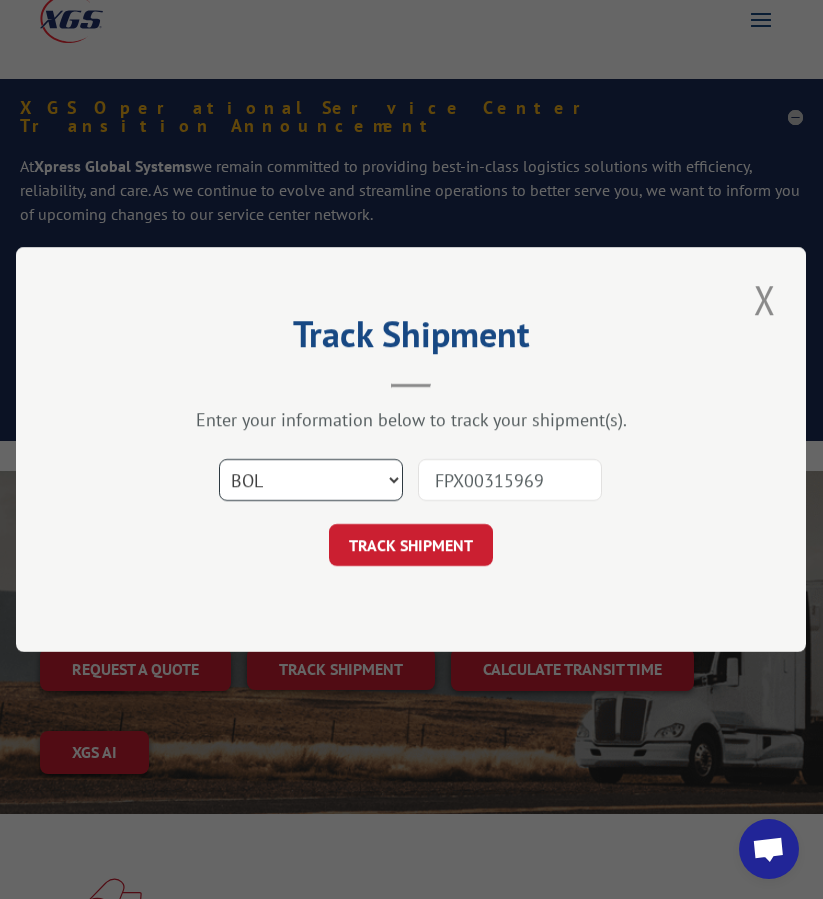 click on "Select category... Probill BOL PO" at bounding box center [311, 480] 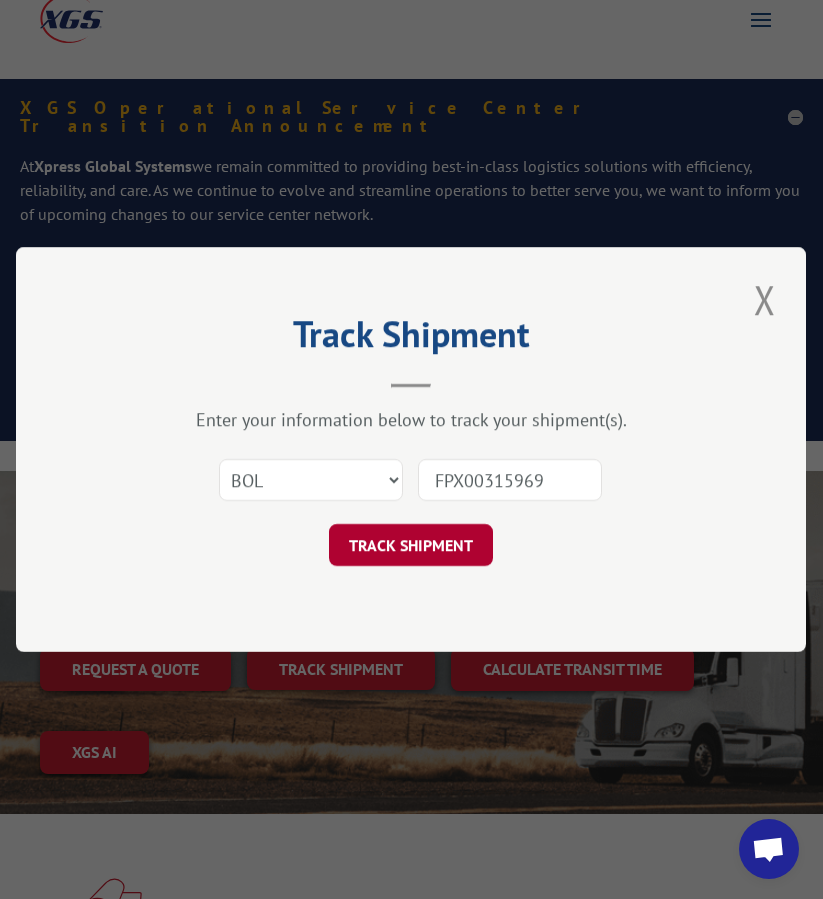 click on "TRACK SHIPMENT" at bounding box center (411, 545) 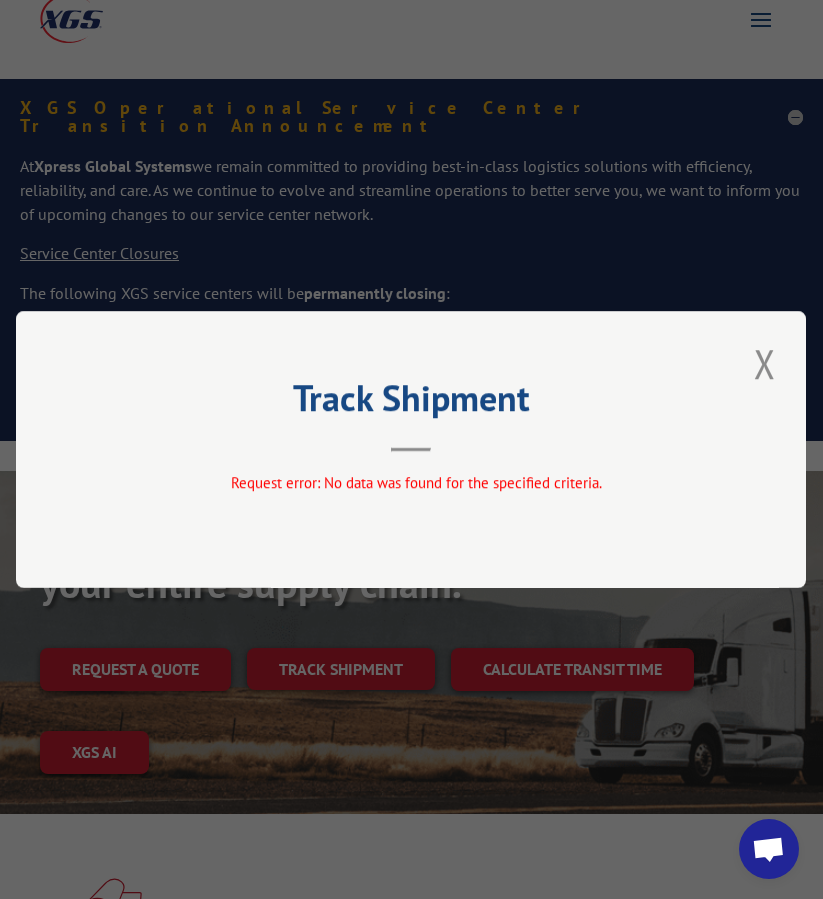 click at bounding box center [765, 363] 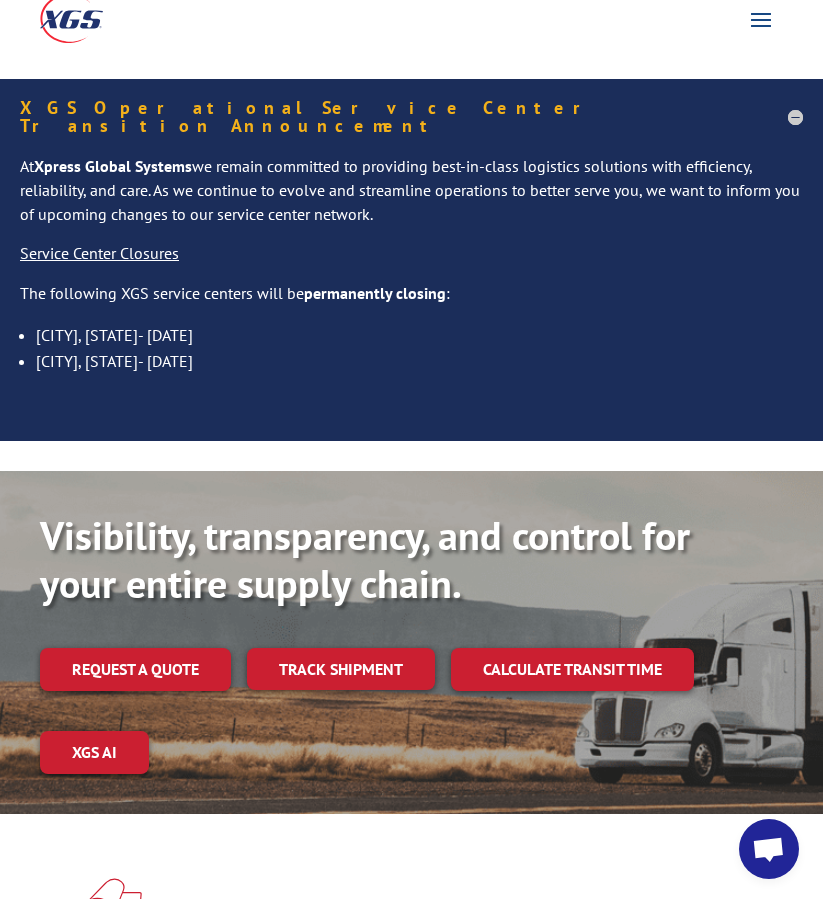 click on "Visibility, transparency, and control for your entire supply chain.
Request a quote
Track shipment
Calculate transit time
XGS AI" at bounding box center [411, 662] 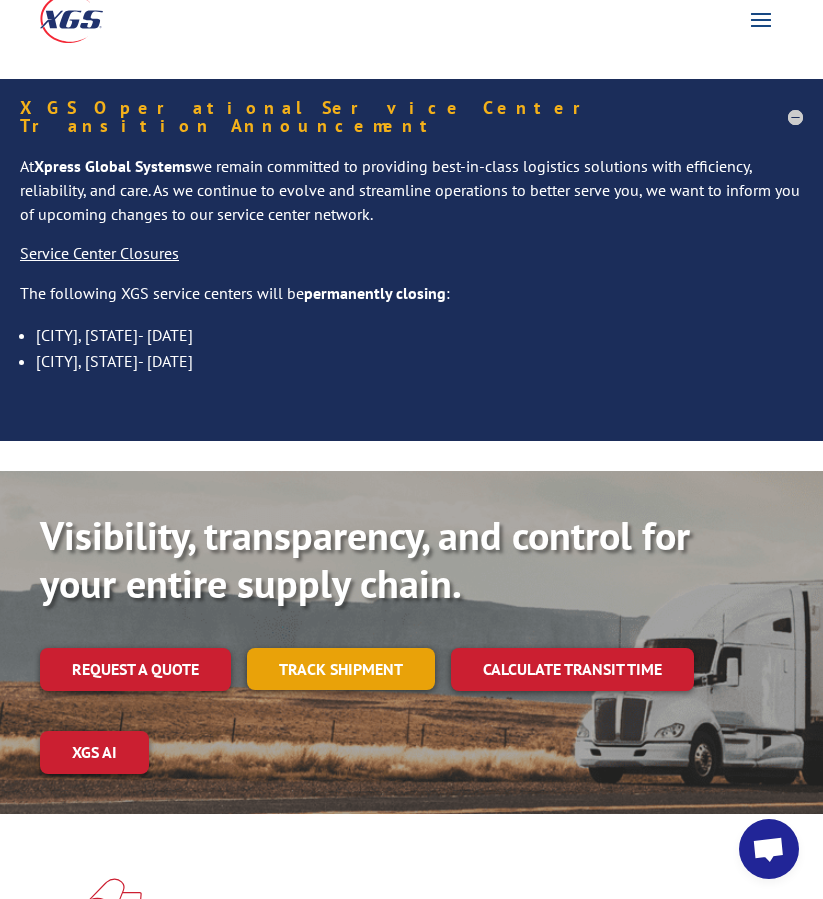 click on "Track shipment" at bounding box center (341, 669) 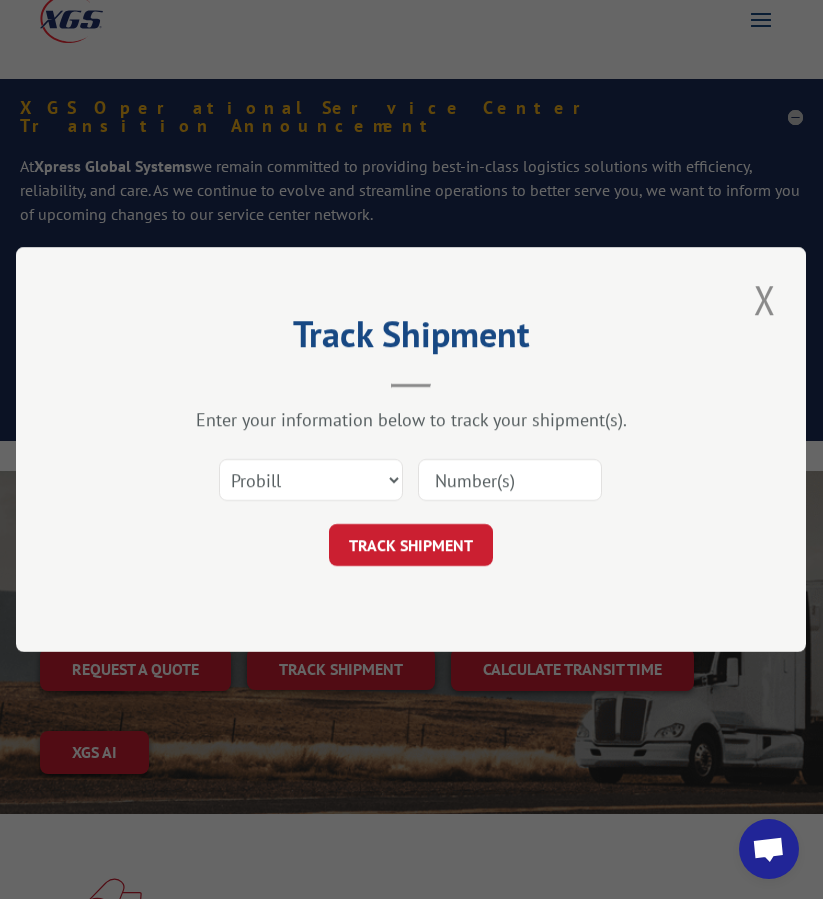 click at bounding box center (510, 480) 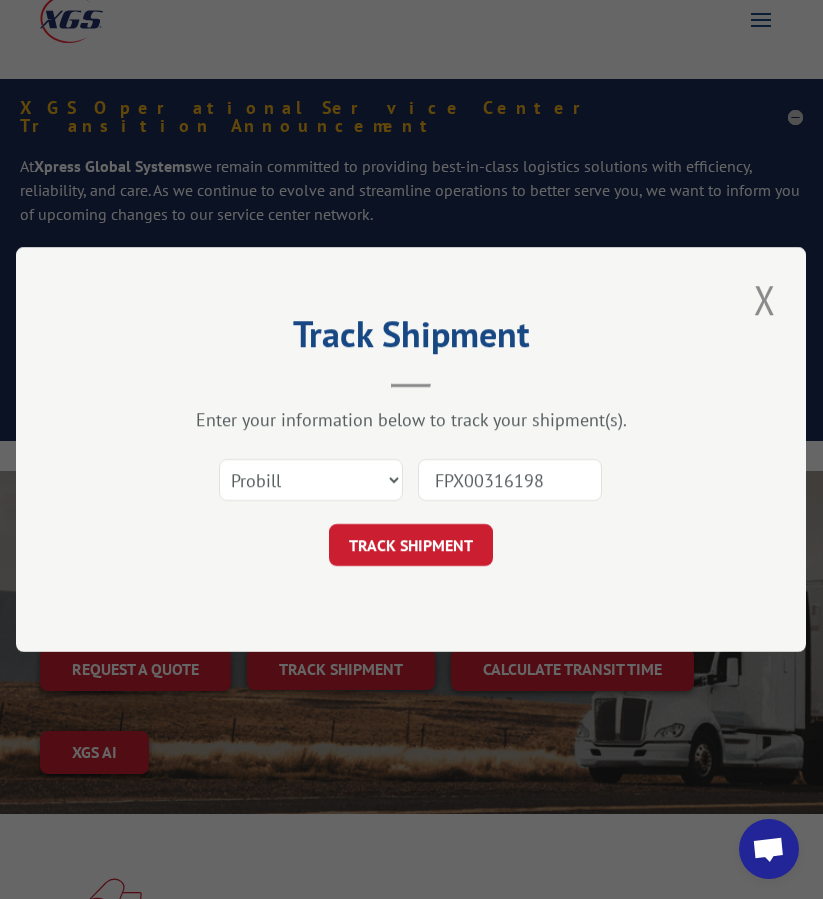 type on "FPX00316198" 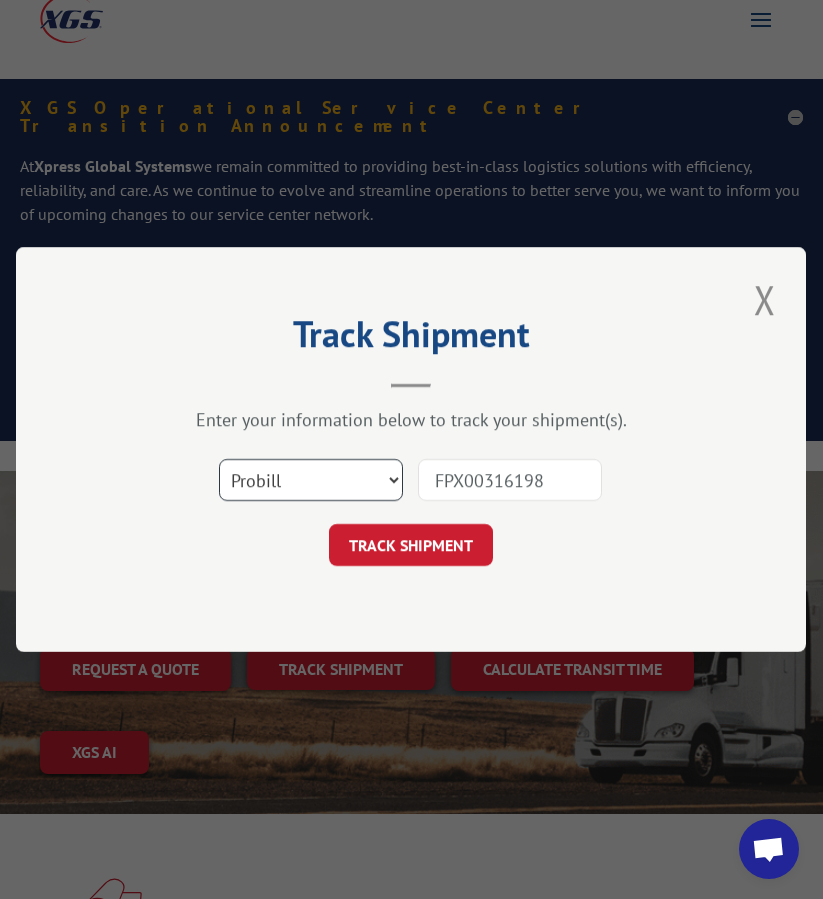 click on "Select category... Probill BOL PO" at bounding box center (311, 480) 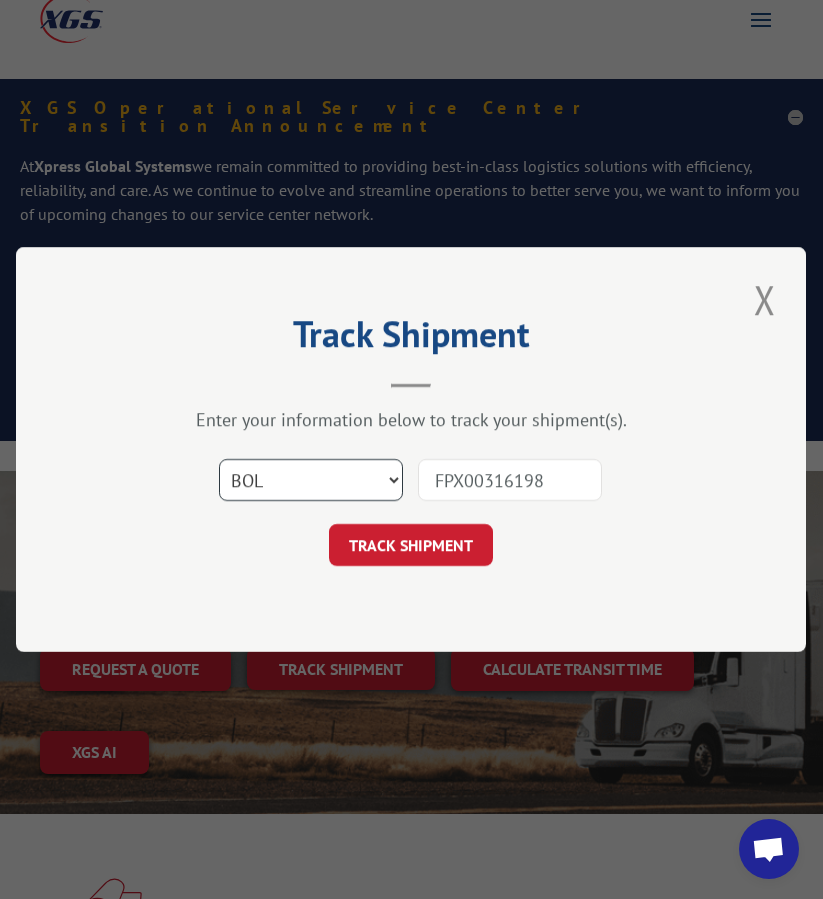 click on "Select category... Probill BOL PO" at bounding box center [311, 480] 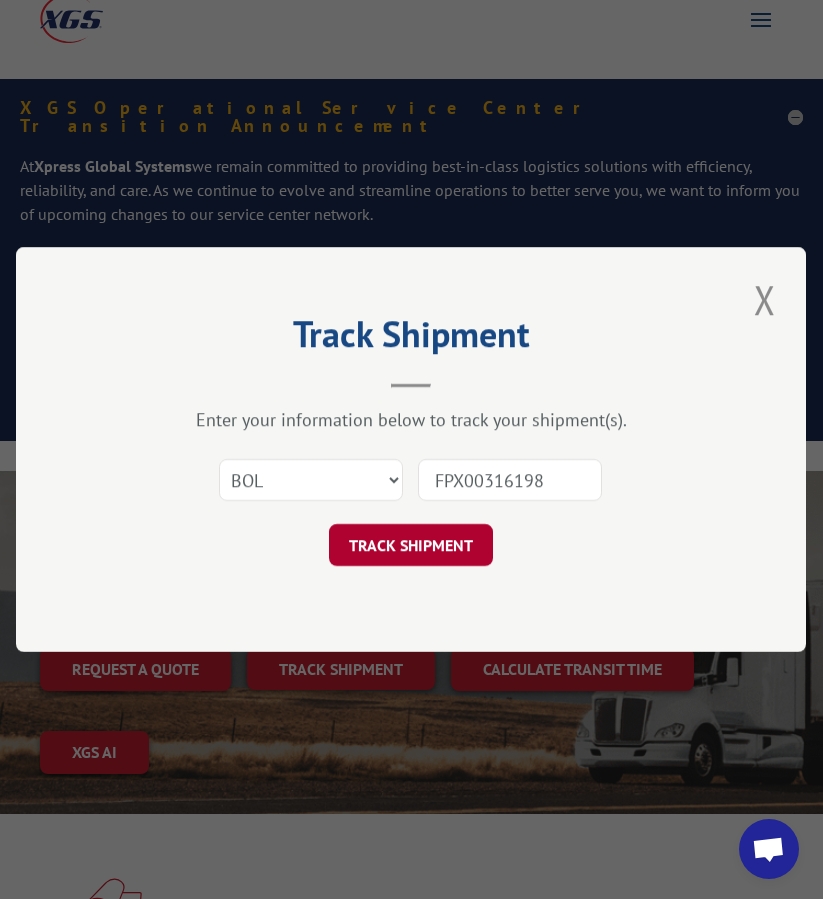 click on "TRACK SHIPMENT" at bounding box center [411, 545] 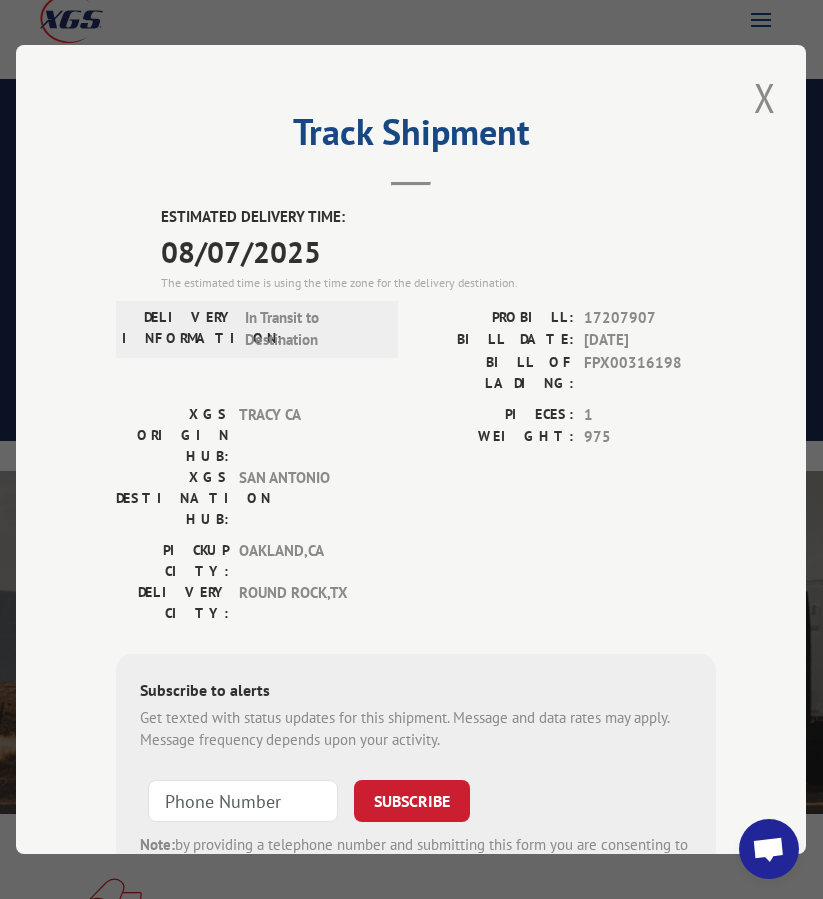 click on "17207907" at bounding box center (651, 318) 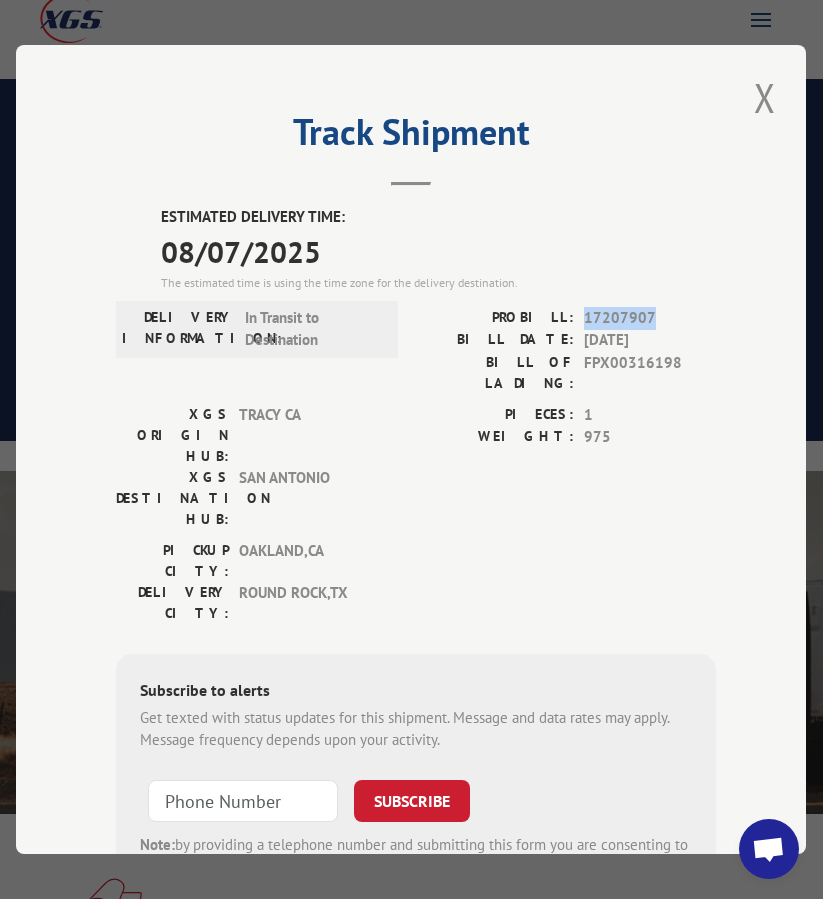 click on "17207907" at bounding box center [651, 318] 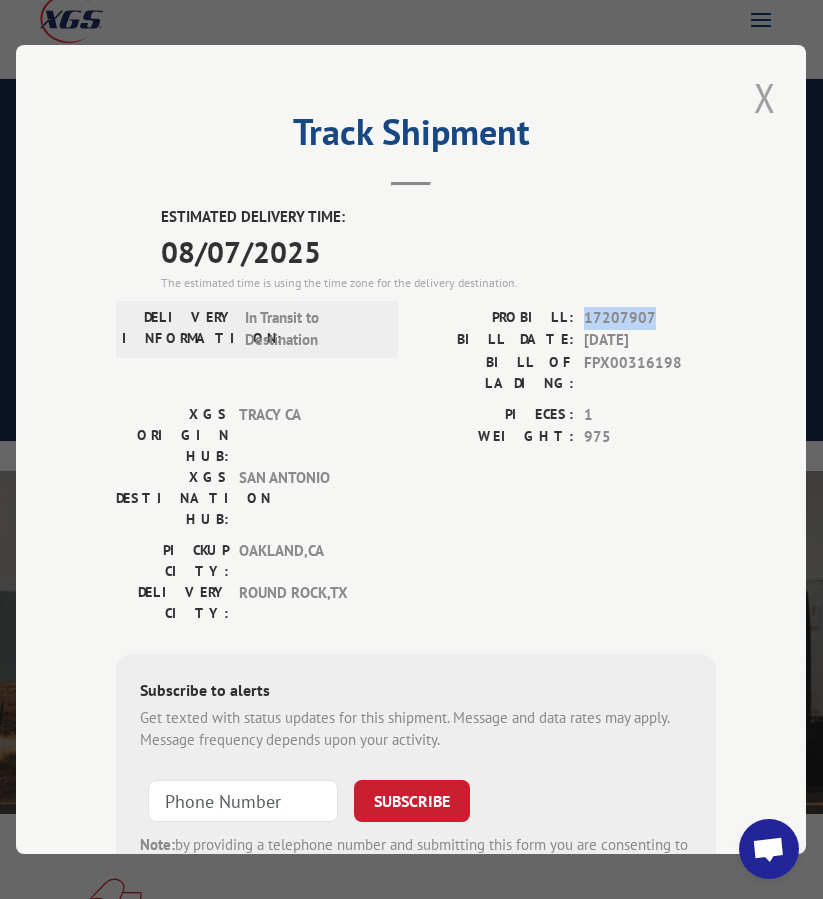 click at bounding box center [765, 97] 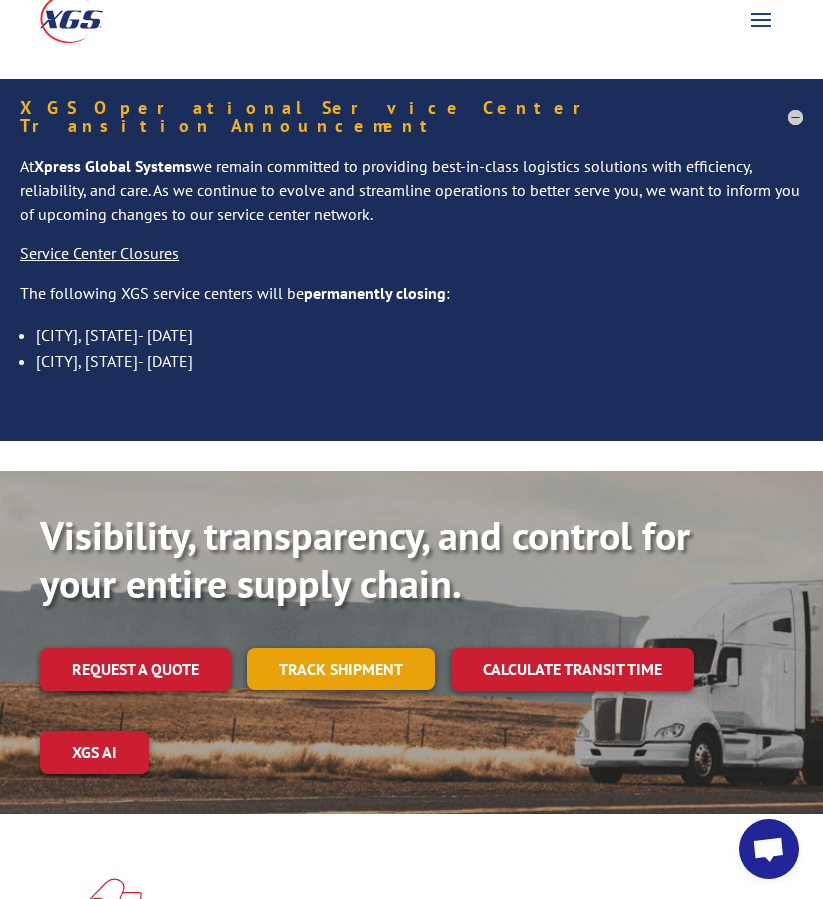 click on "Track shipment" at bounding box center [341, 669] 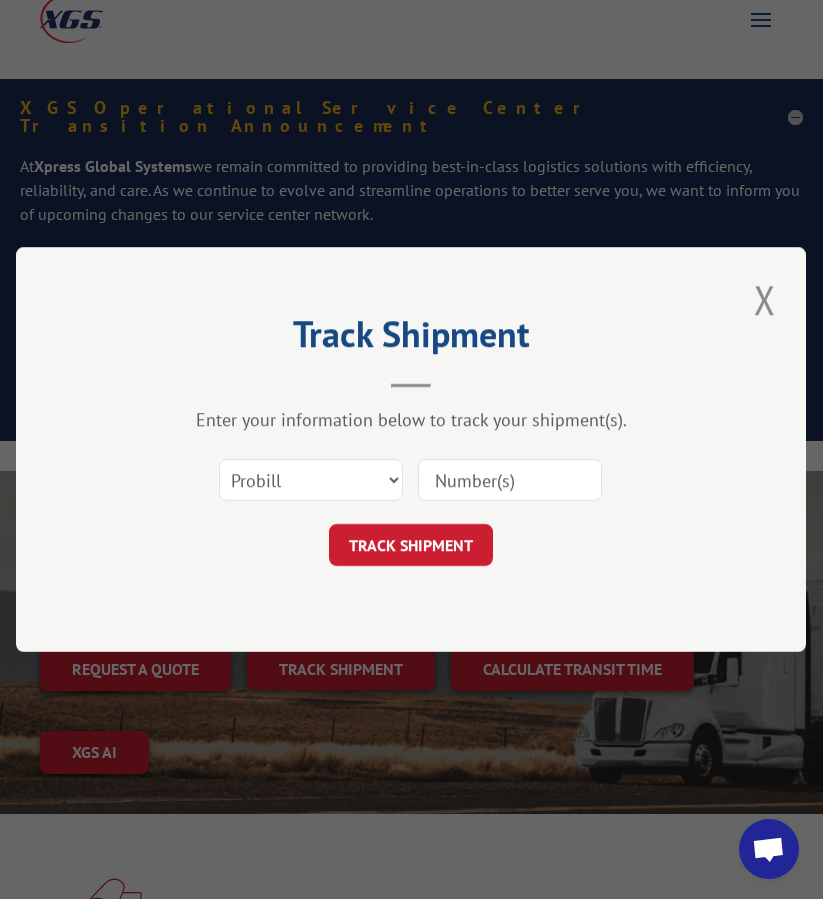 click at bounding box center [510, 480] 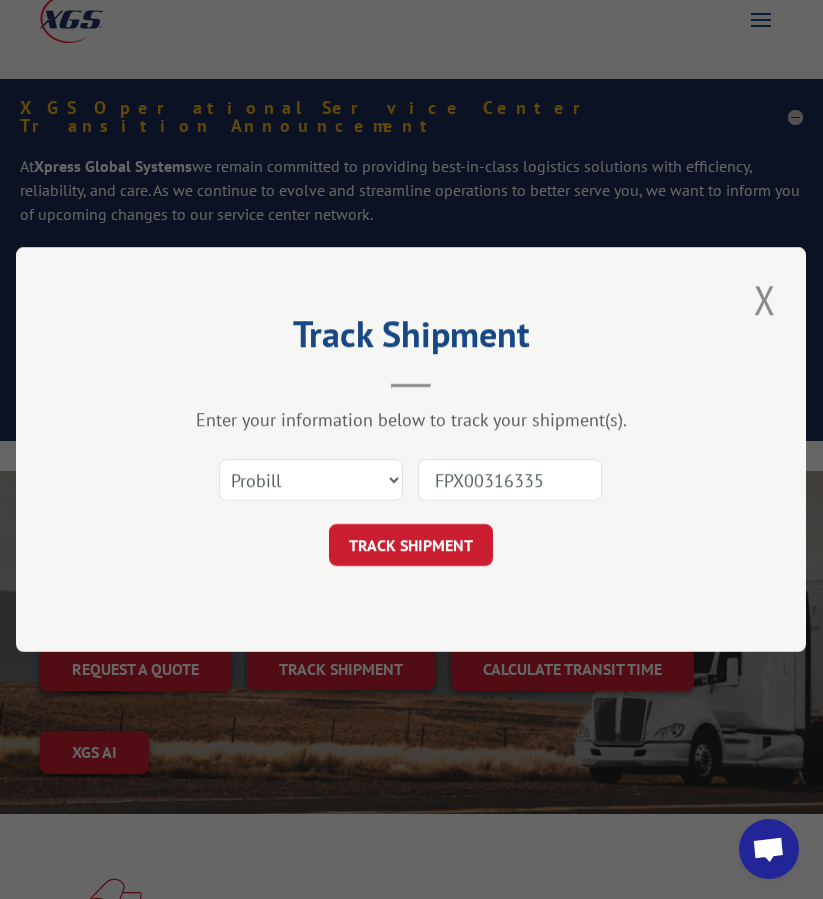 type on "FPX00316335" 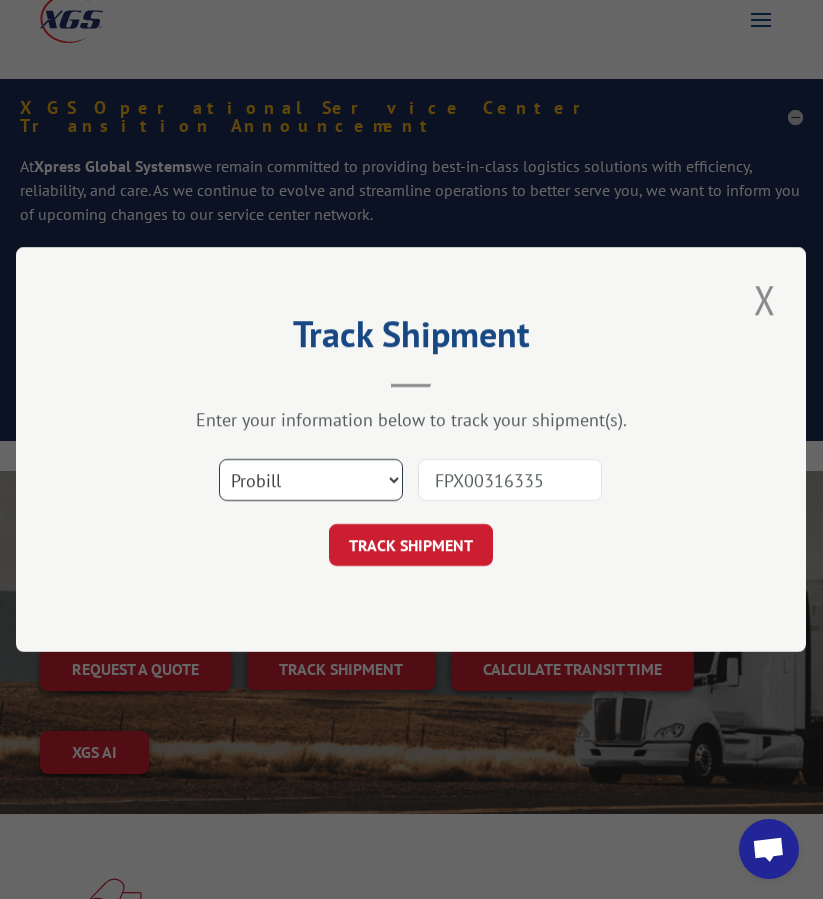 click on "Select category... Probill BOL PO" at bounding box center (311, 480) 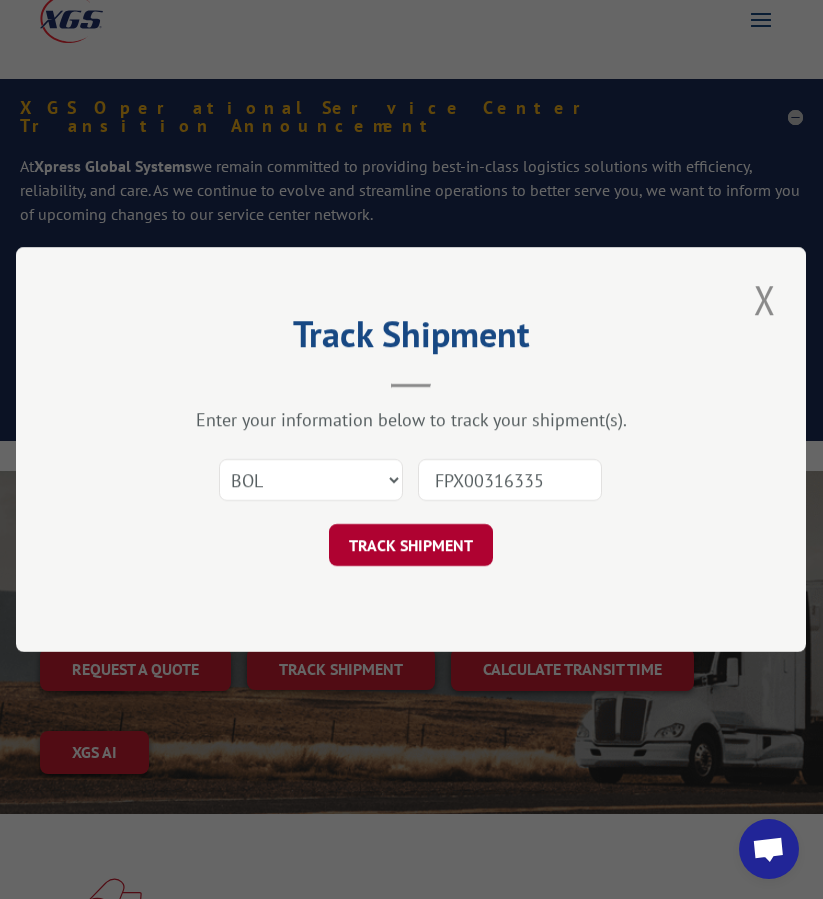 click on "TRACK SHIPMENT" at bounding box center [411, 545] 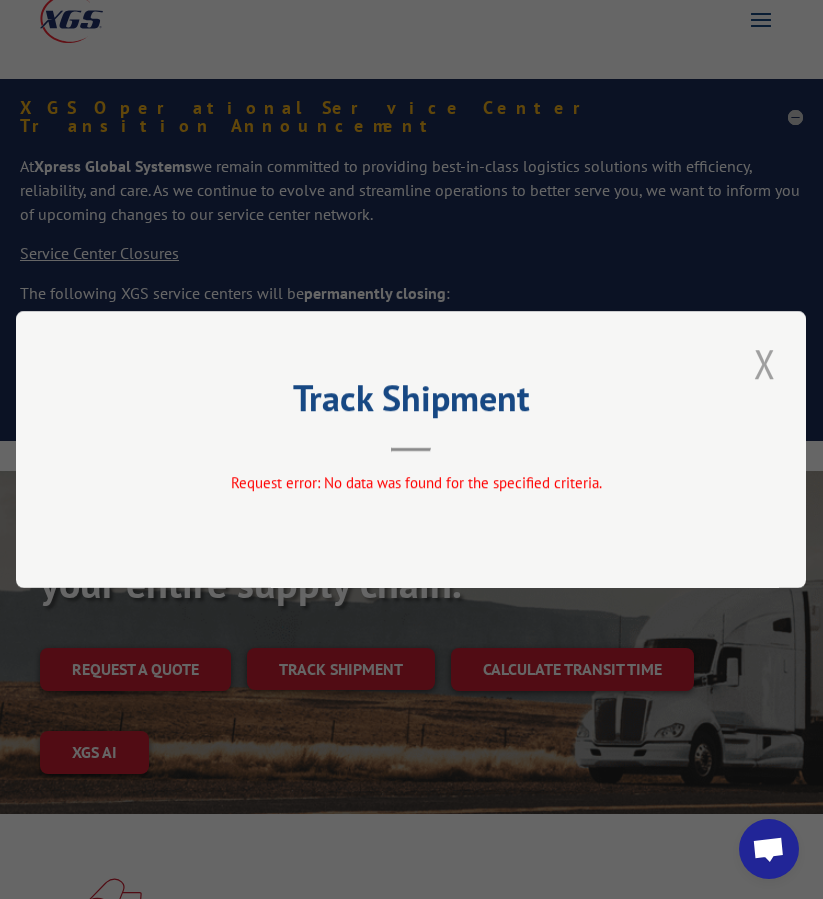 click at bounding box center (765, 363) 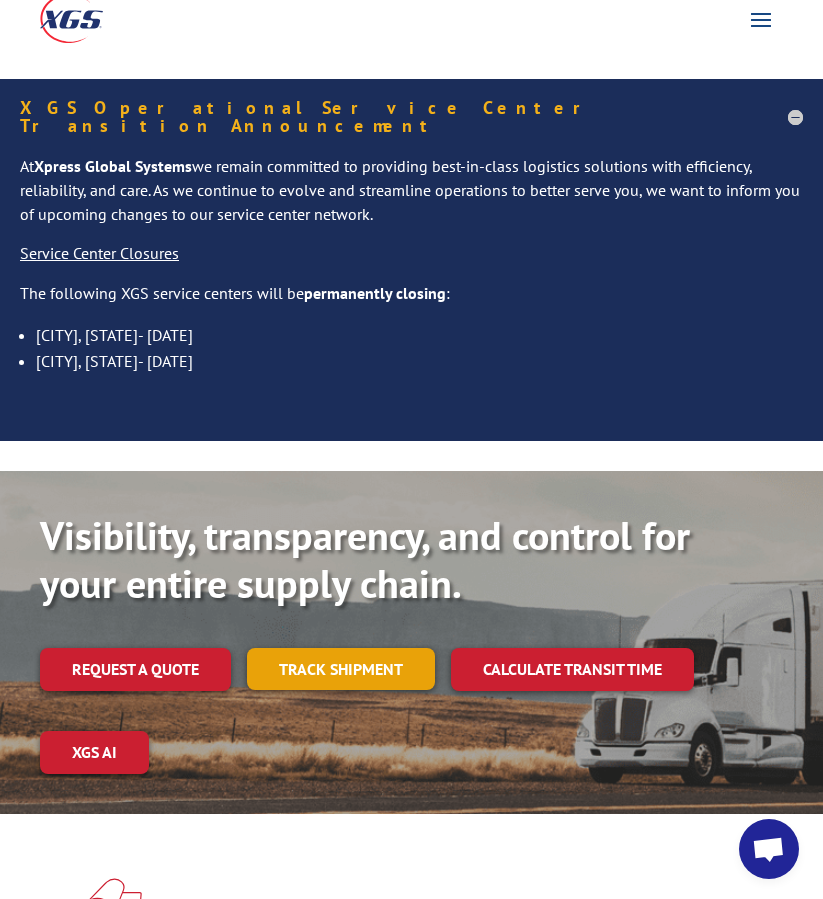 click on "Track shipment" at bounding box center [341, 669] 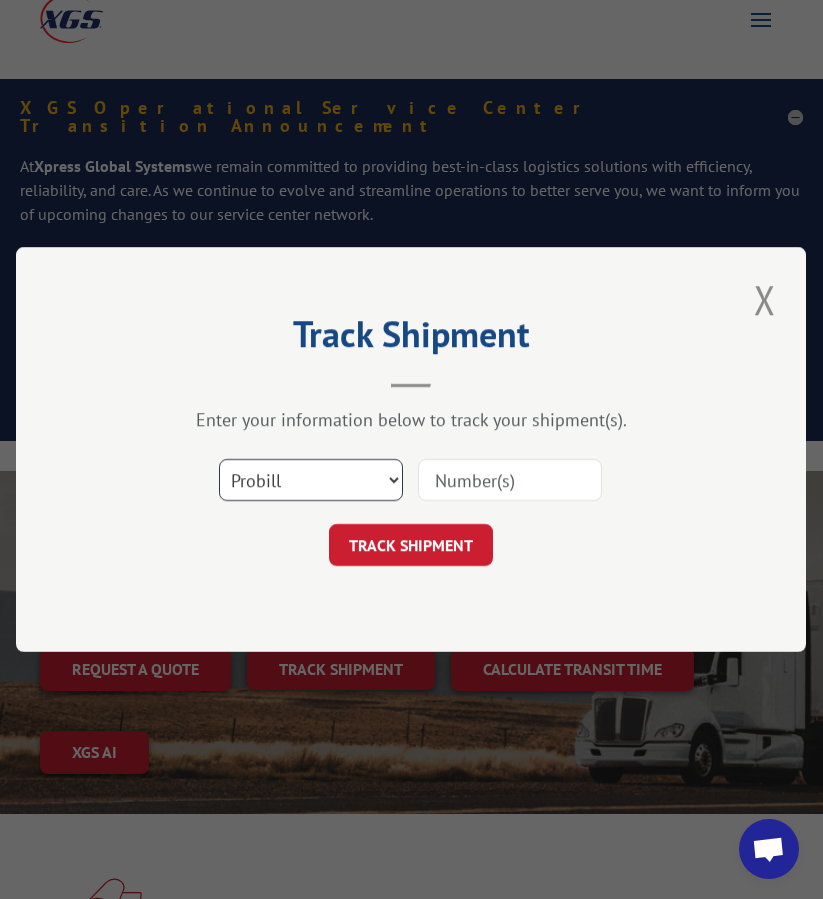 click on "Select category... Probill BOL PO" at bounding box center [311, 480] 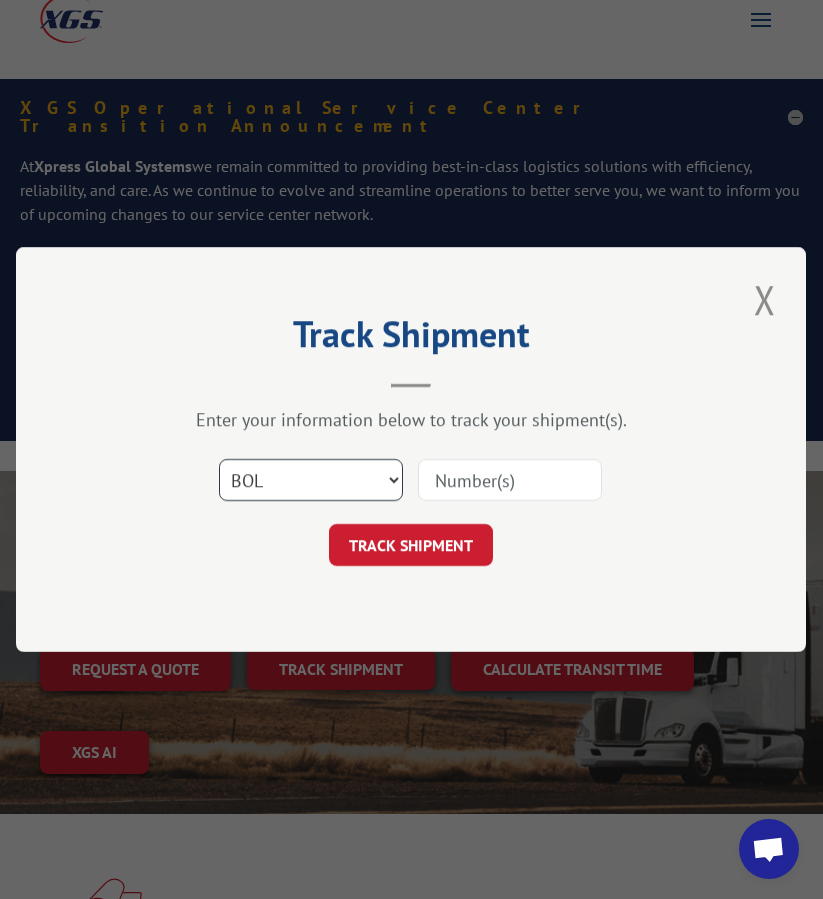 drag, startPoint x: 305, startPoint y: 480, endPoint x: 305, endPoint y: 498, distance: 18 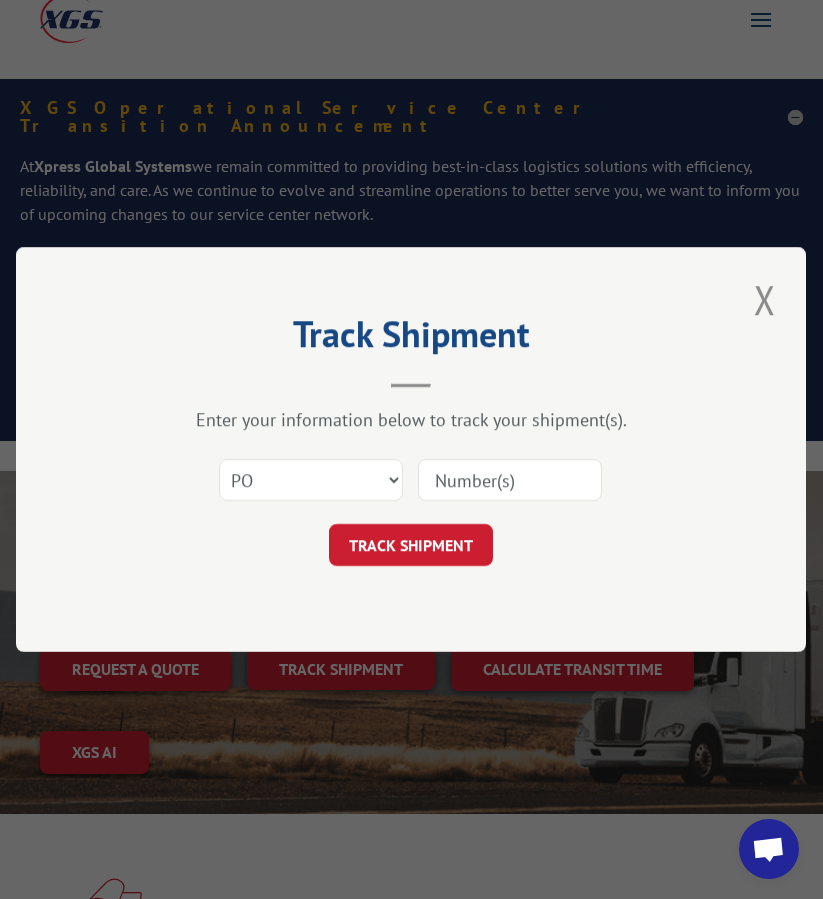click at bounding box center [510, 480] 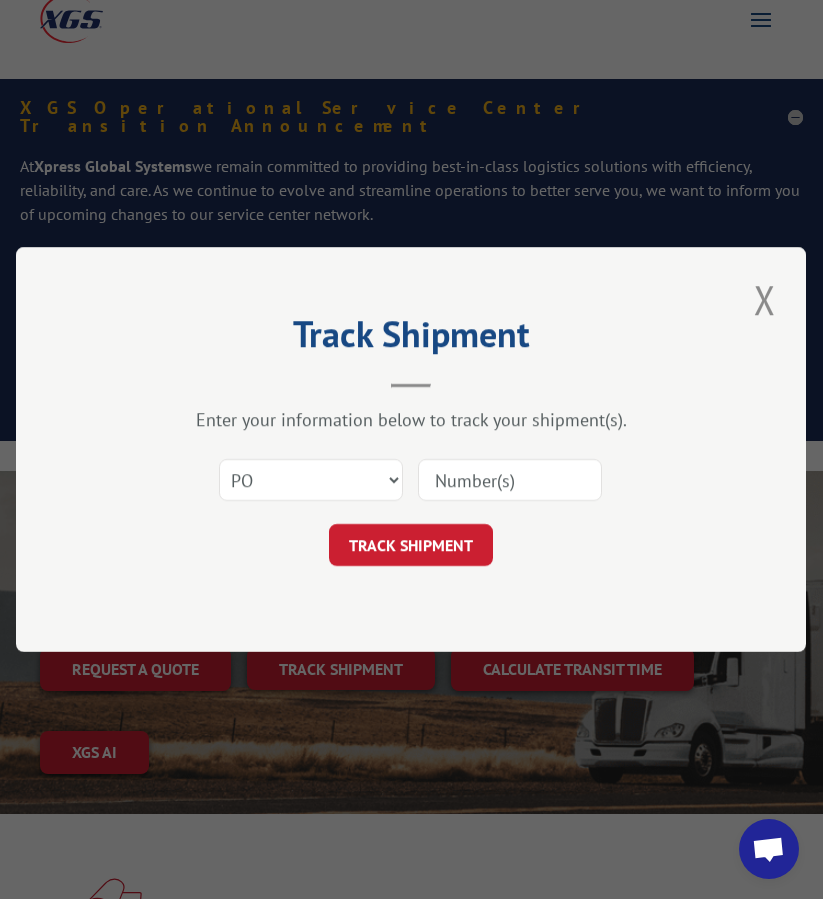 paste on "05F58130" 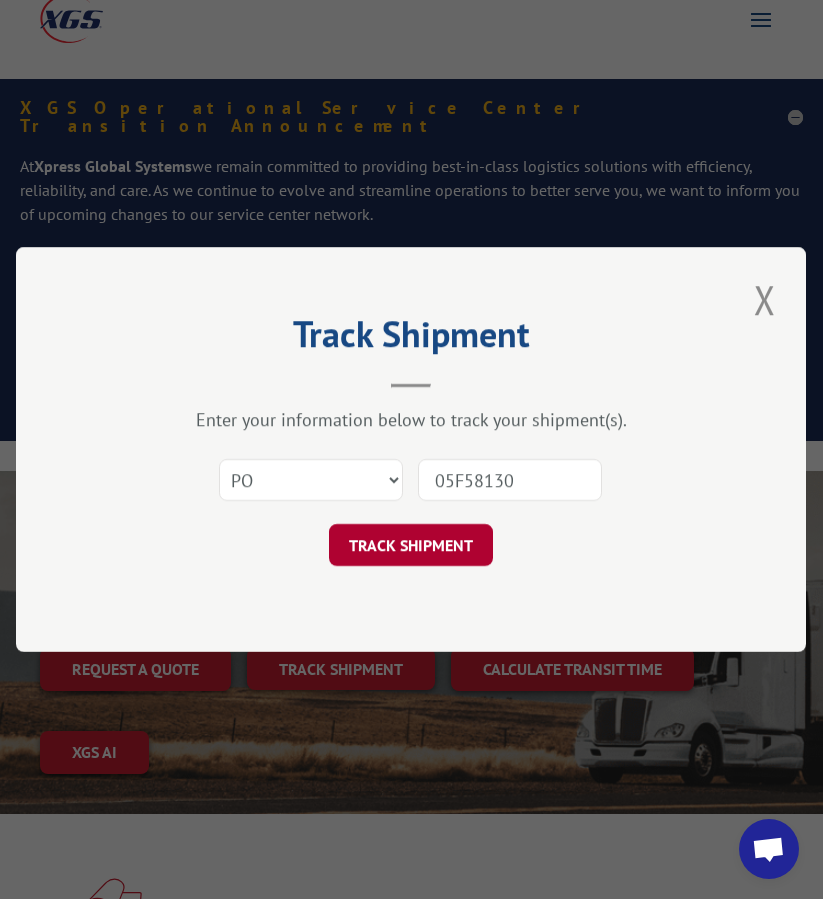 type on "05F58130" 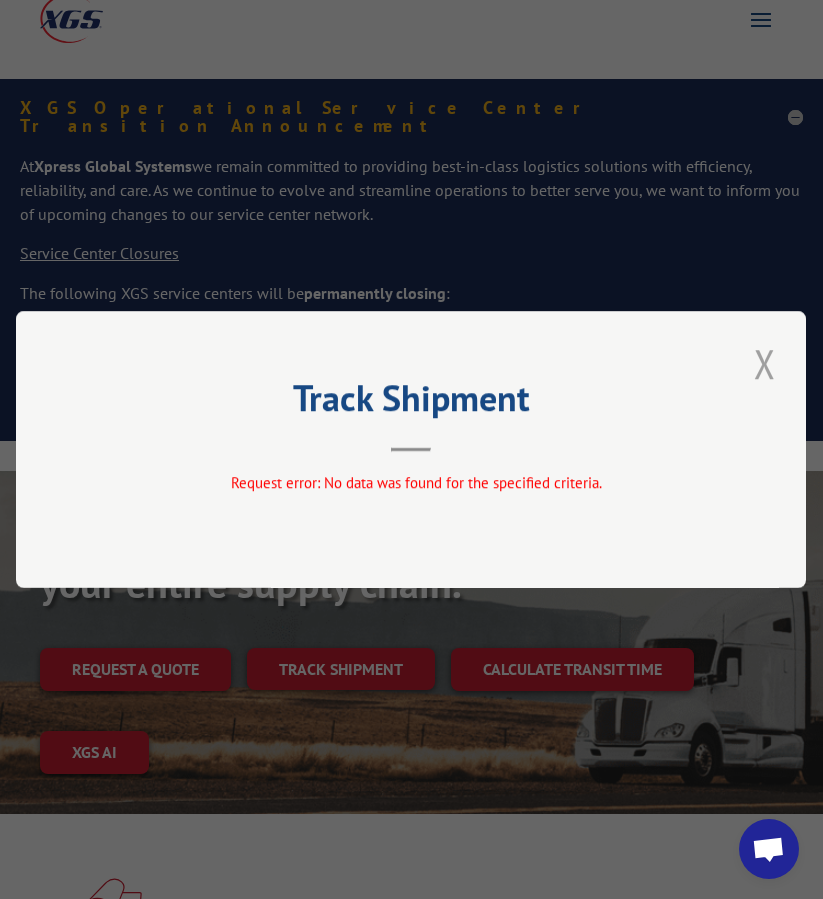 click at bounding box center [765, 363] 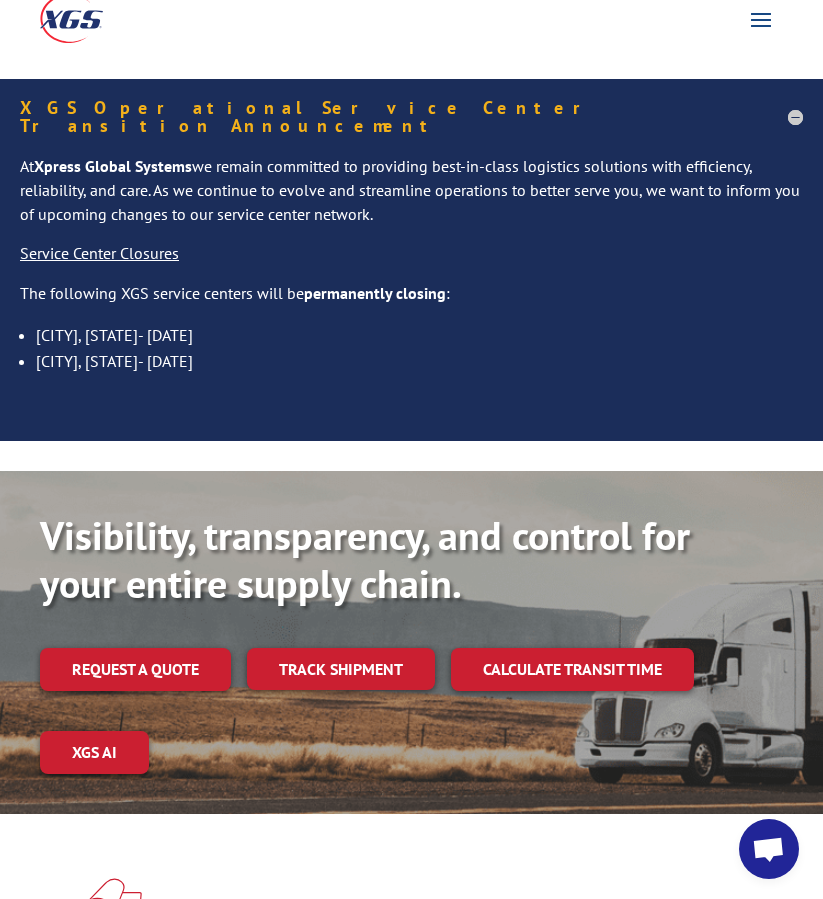 click at bounding box center (769, 849) 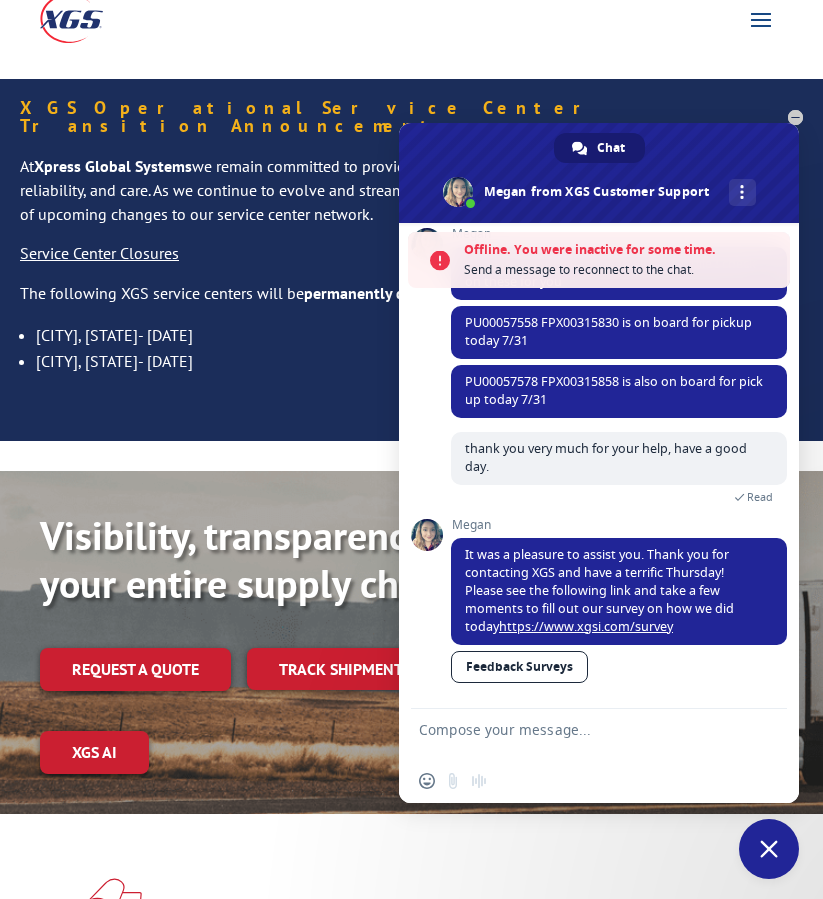 click at bounding box center [599, 173] 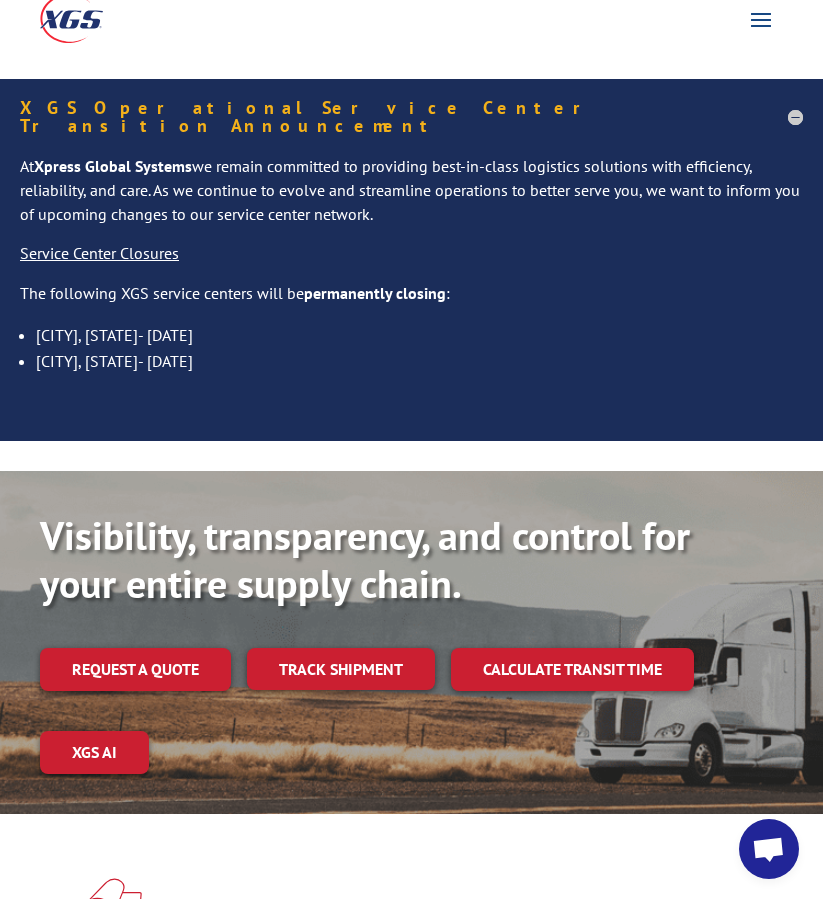 click at bounding box center [768, 851] 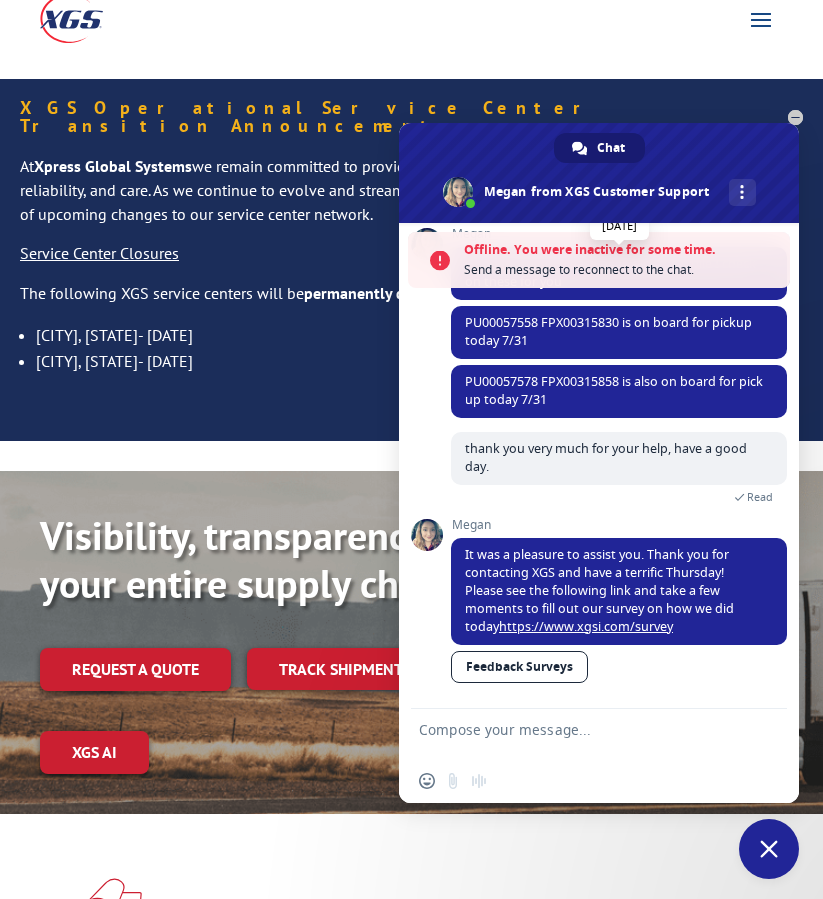 click on "Good morning!  Please bear with me while I check on these for you" at bounding box center (619, 273) 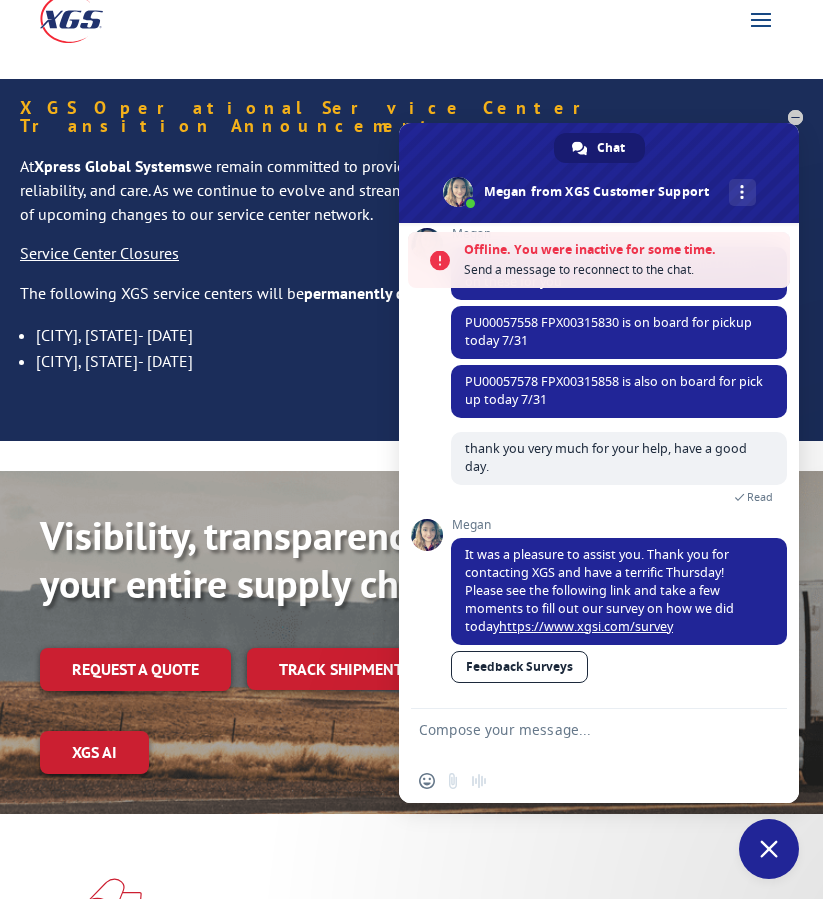 click at bounding box center (579, 734) 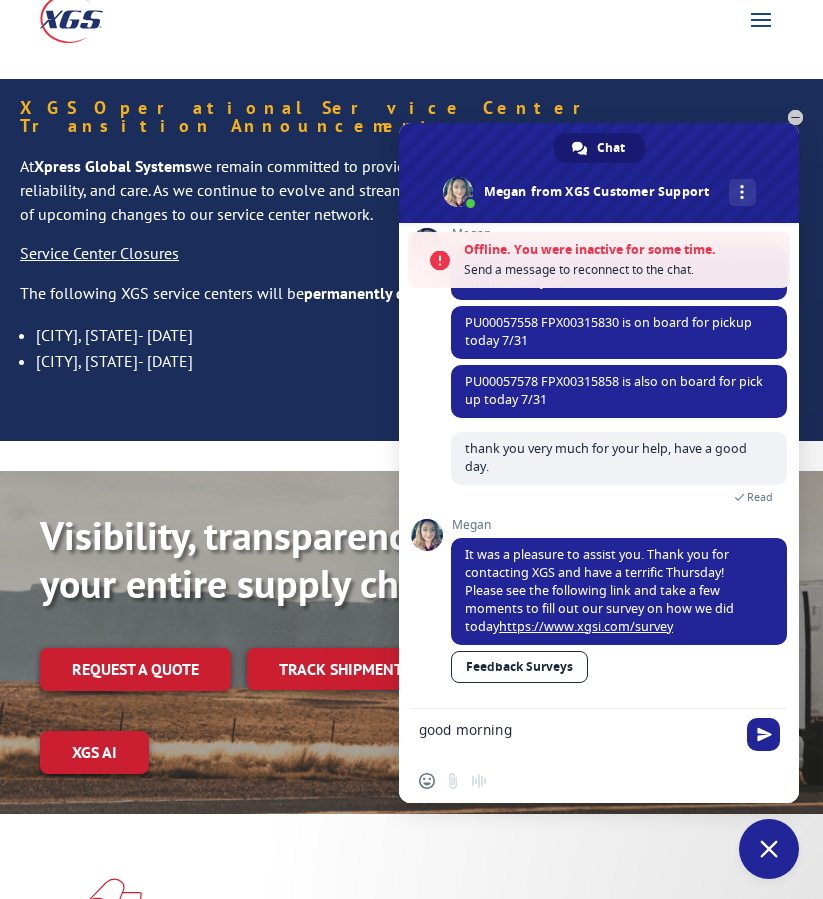 scroll, scrollTop: 284, scrollLeft: 0, axis: vertical 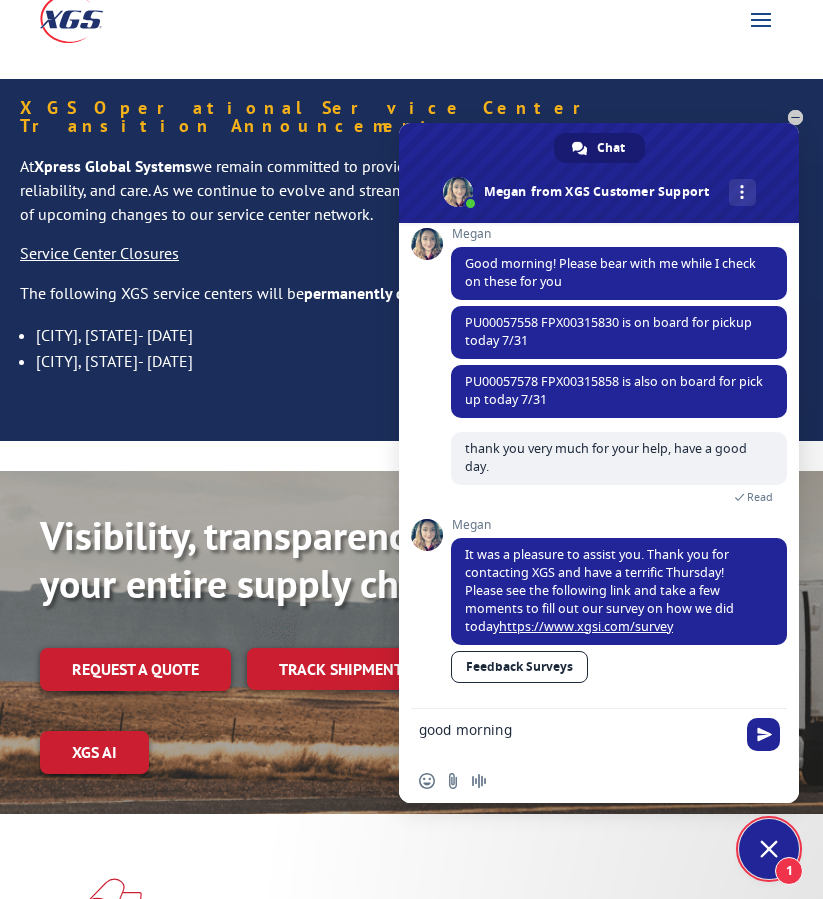 type on "good morning" 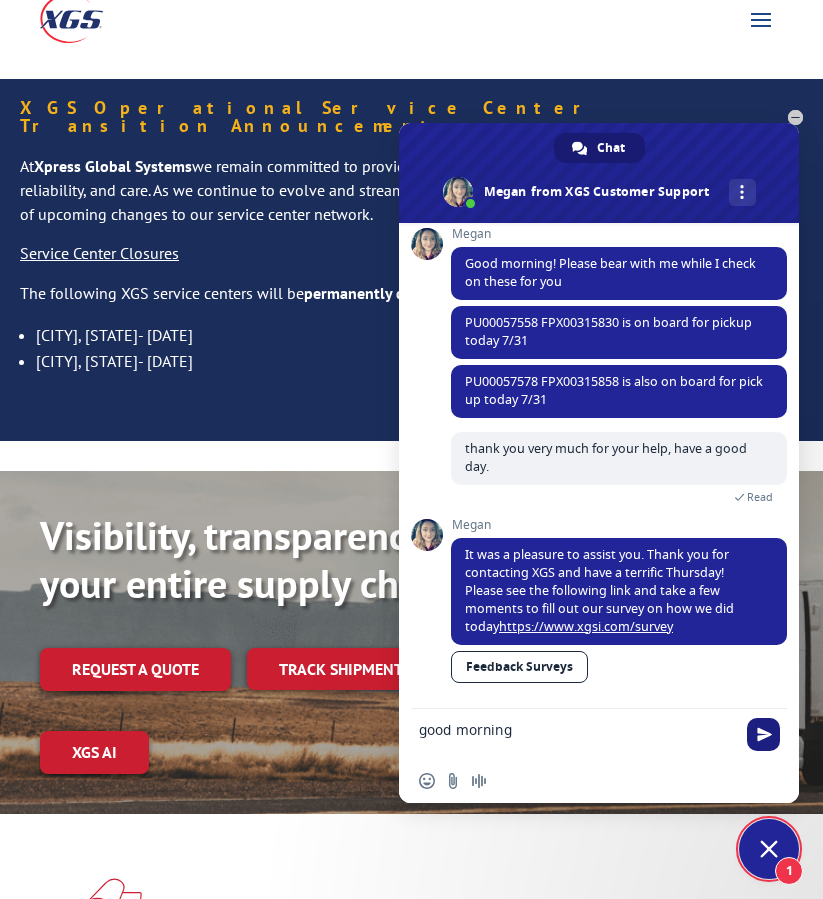 drag, startPoint x: 799, startPoint y: 751, endPoint x: 778, endPoint y: 743, distance: 22.472204 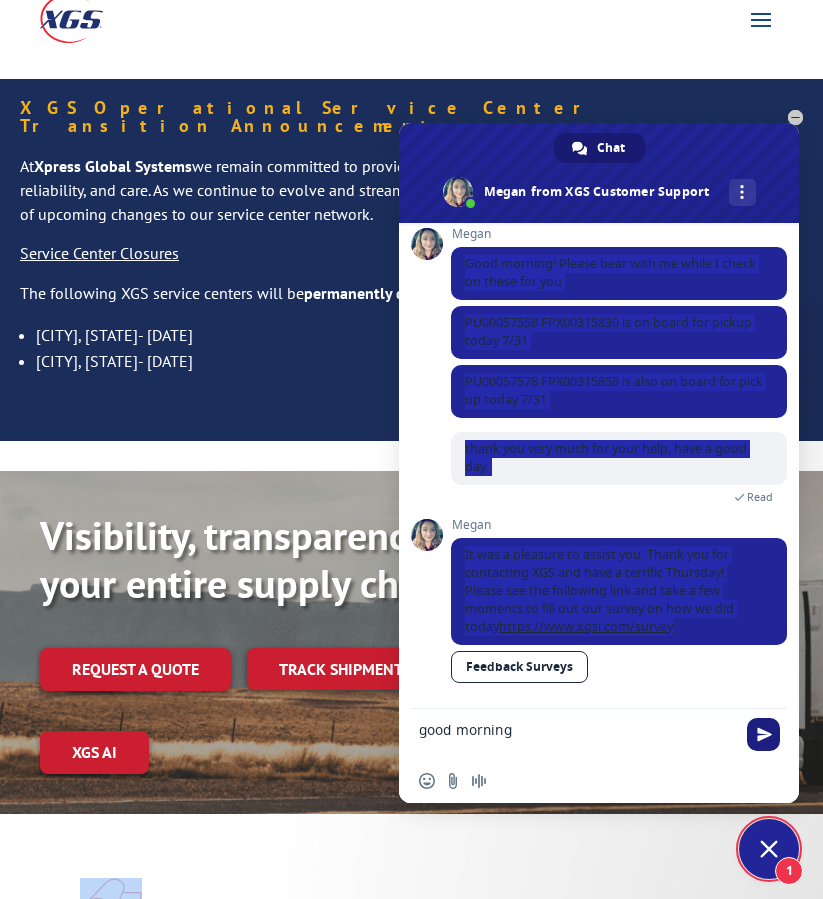click at bounding box center (764, 734) 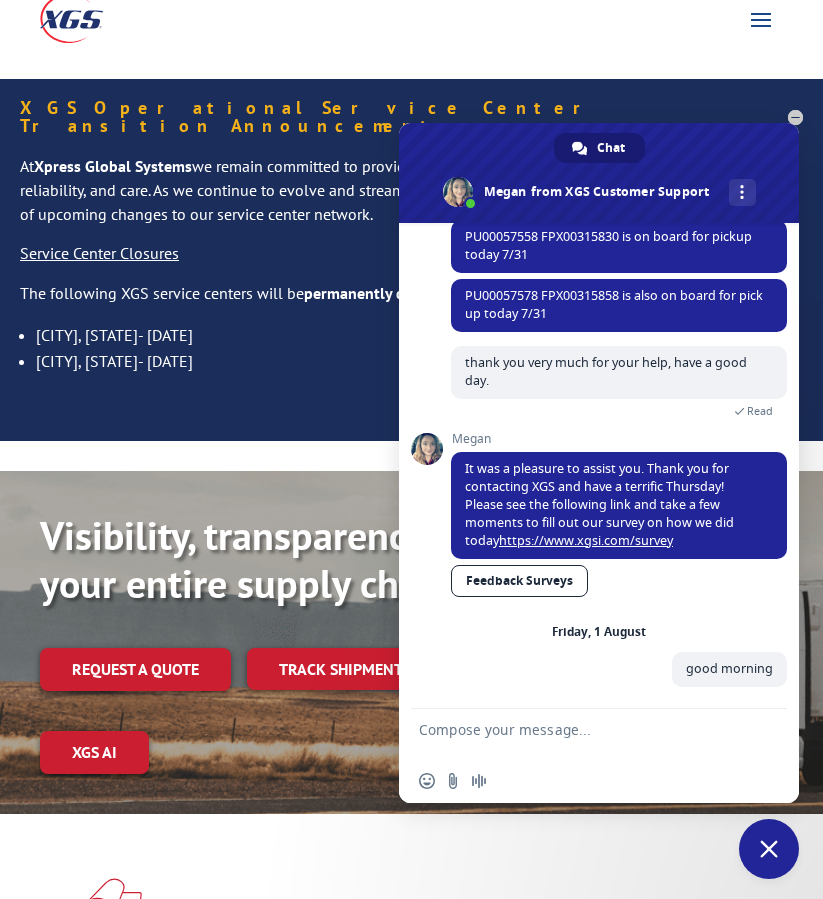 scroll, scrollTop: 370, scrollLeft: 0, axis: vertical 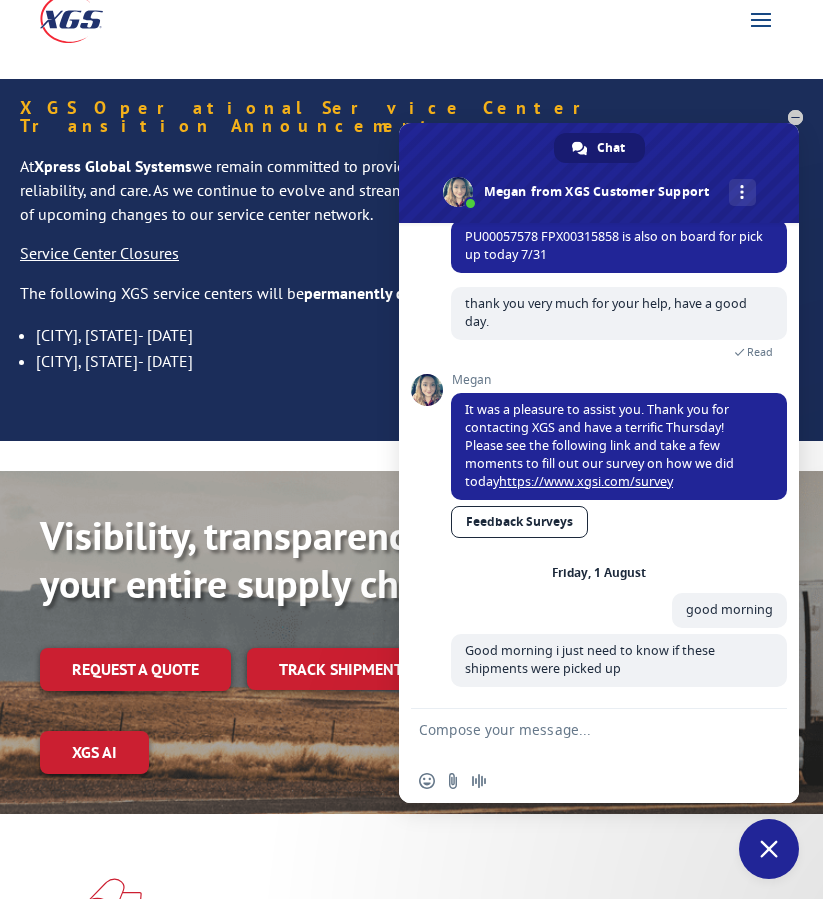 click at bounding box center (579, 734) 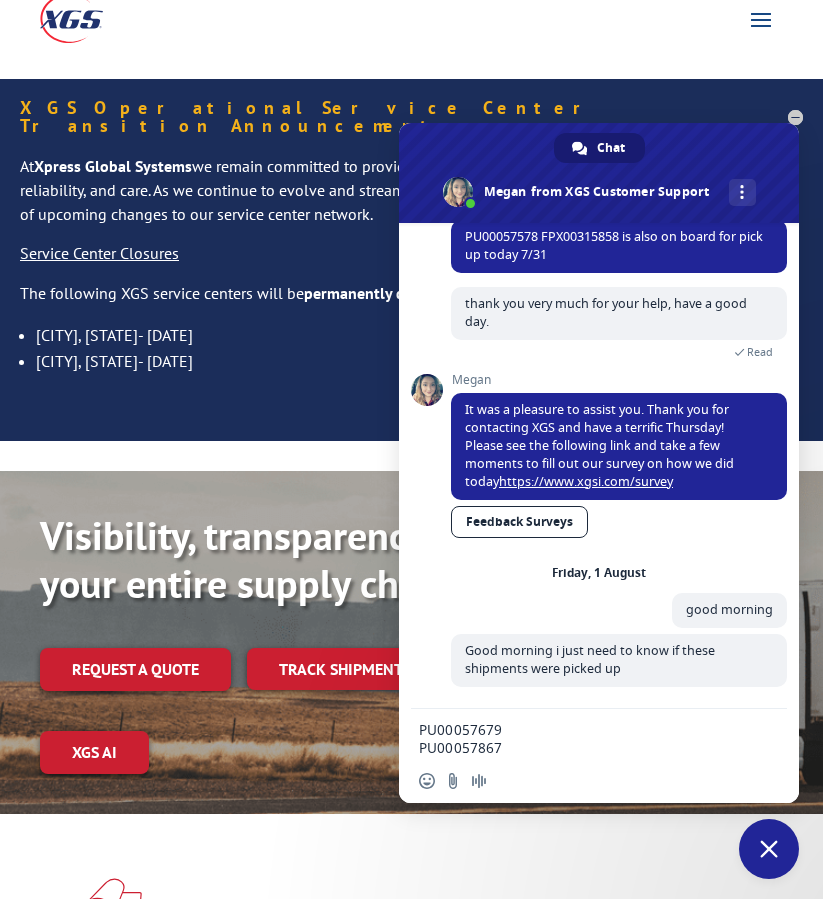 scroll, scrollTop: 5, scrollLeft: 0, axis: vertical 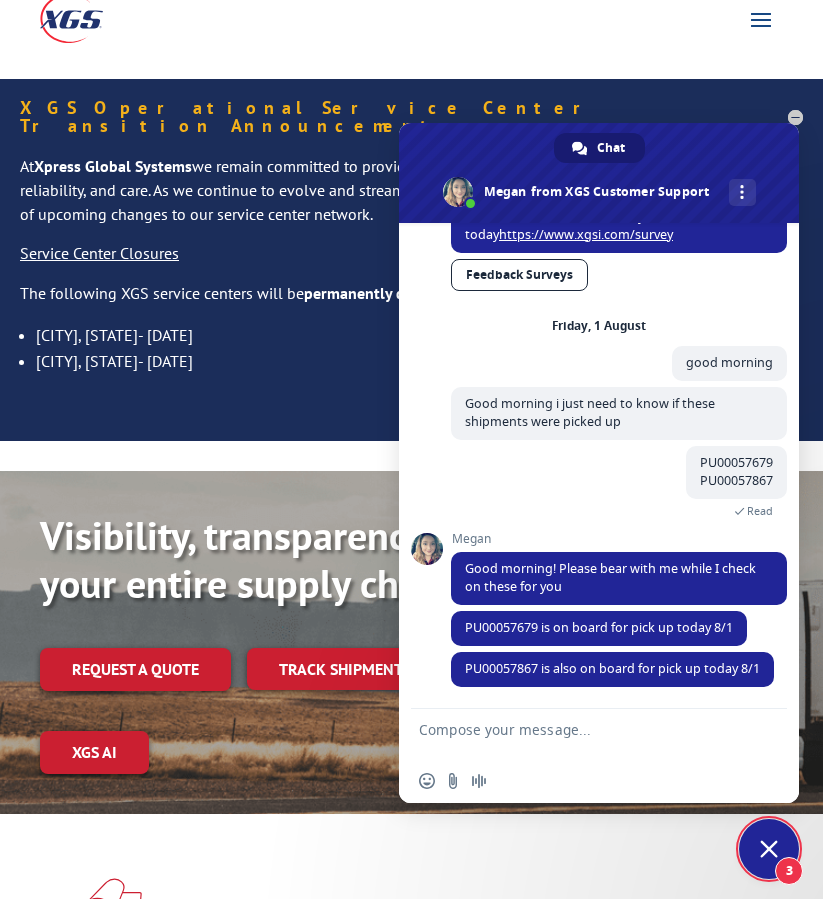 click at bounding box center (579, 734) 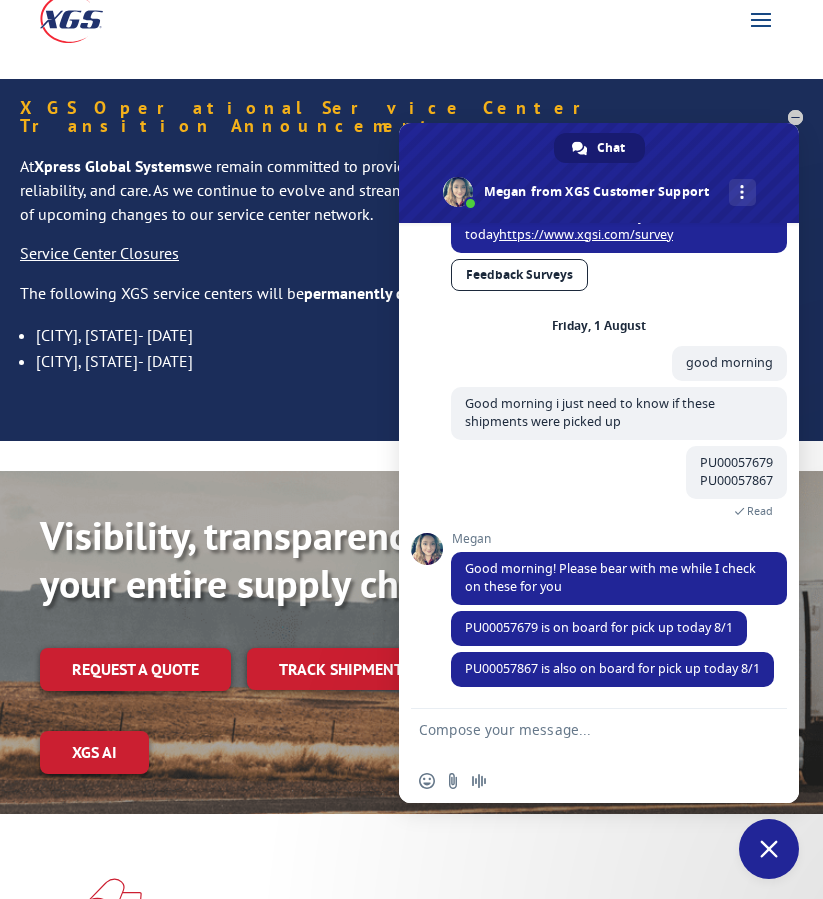 paste on "thank you very much for your help, have a good day." 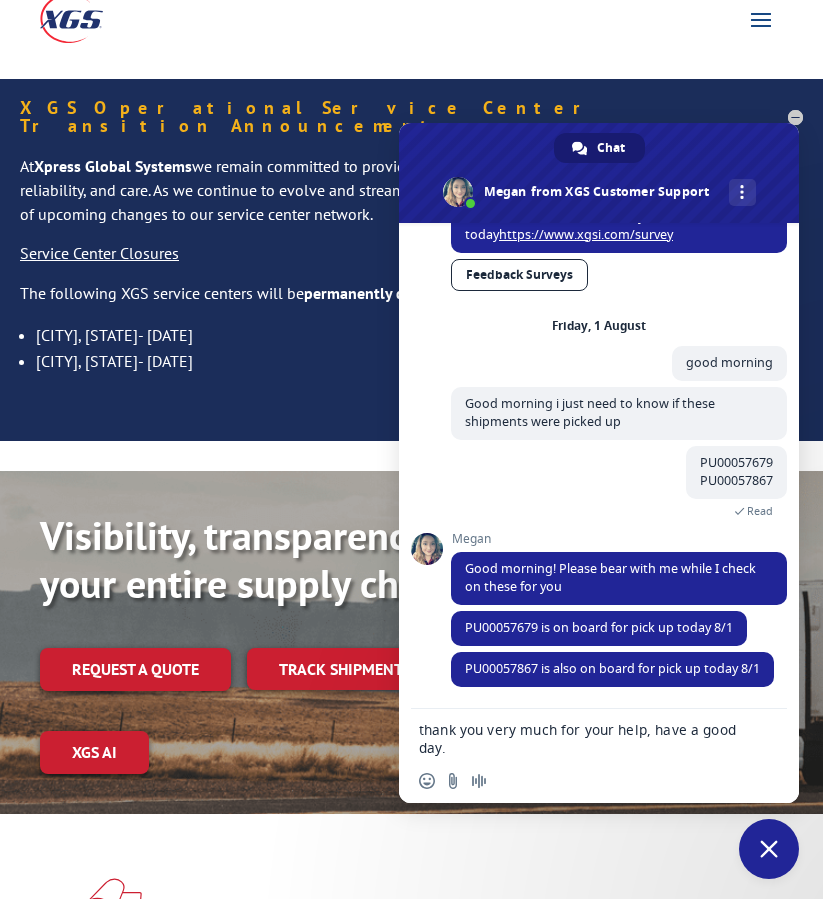 scroll, scrollTop: 5, scrollLeft: 0, axis: vertical 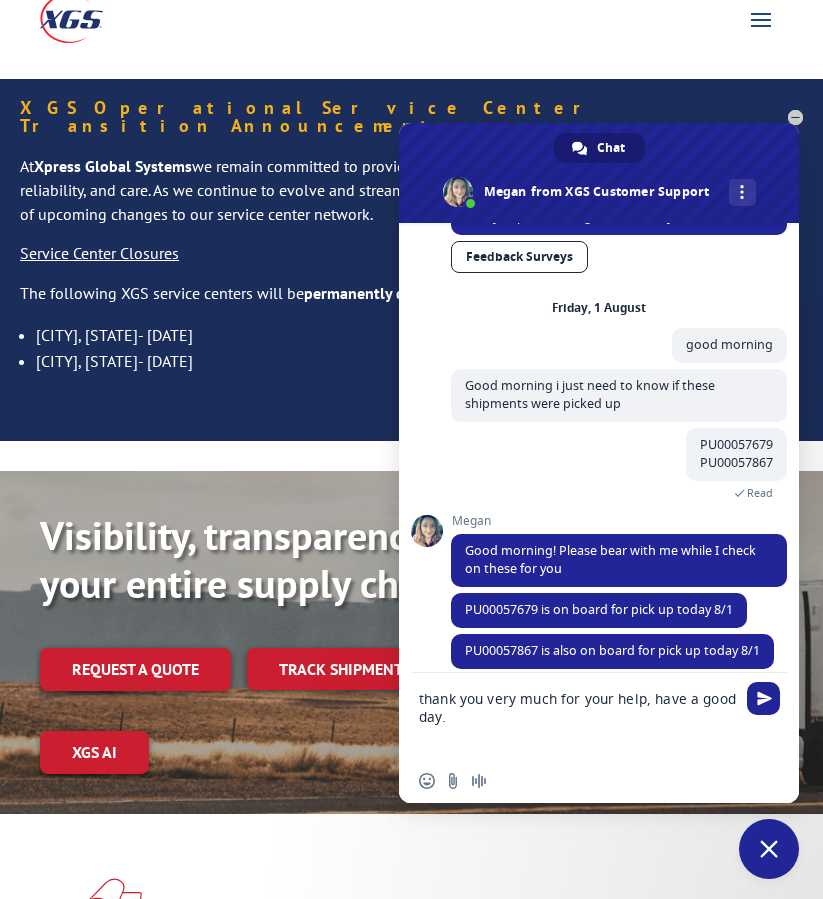 click on "thank you very much for your help, have a good day." at bounding box center (579, 716) 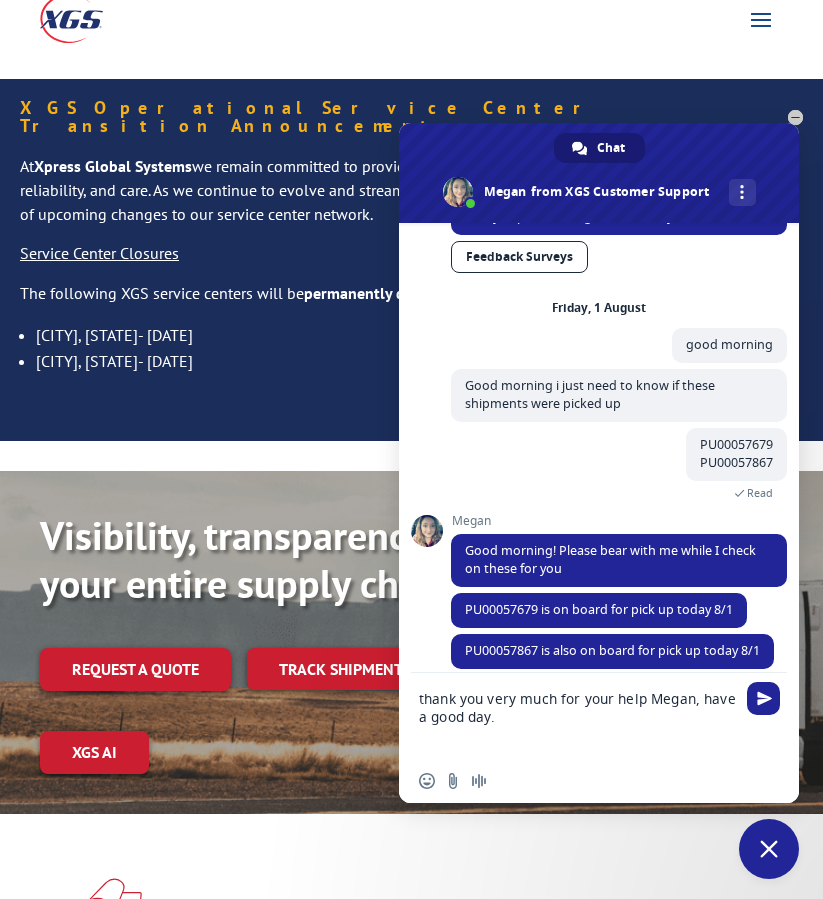 click on "thank you very much for your help Megan, have a good day." at bounding box center (579, 716) 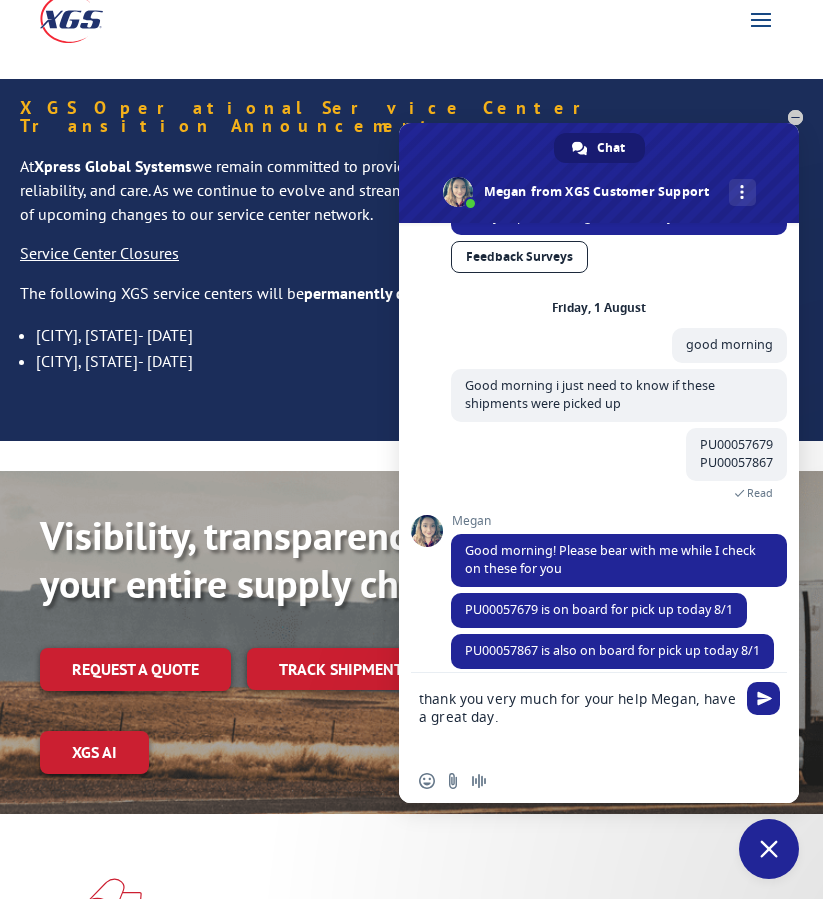 click on "thank you very much for your help Megan, have a great day." at bounding box center [579, 716] 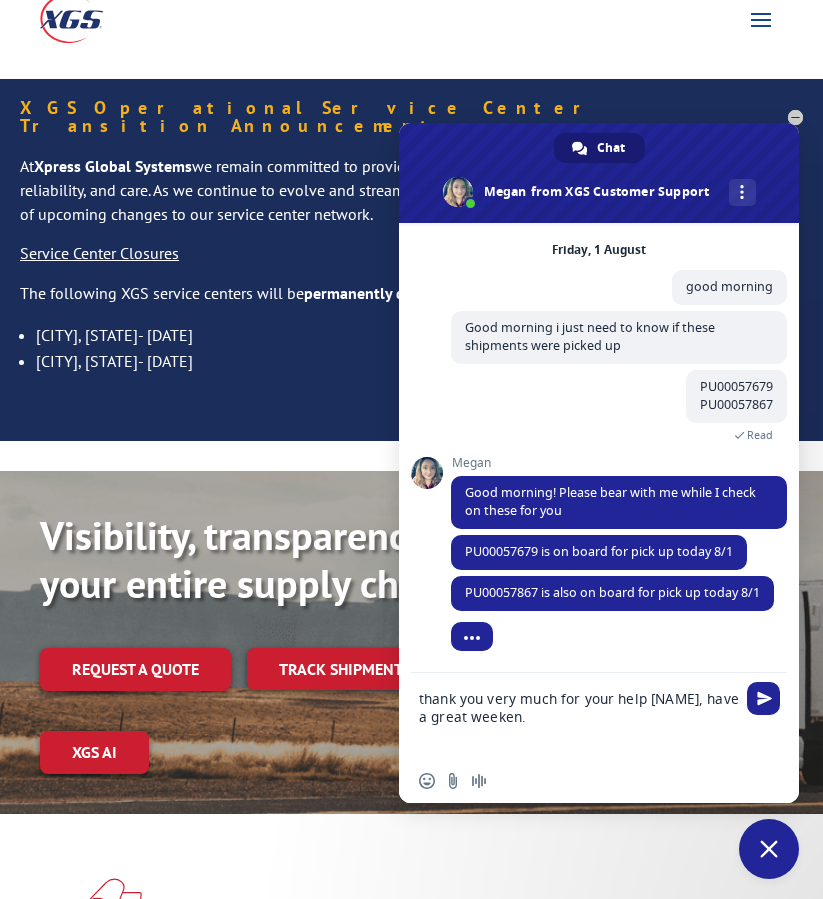 type on "thank you very much for your help Megan, have a great weekend." 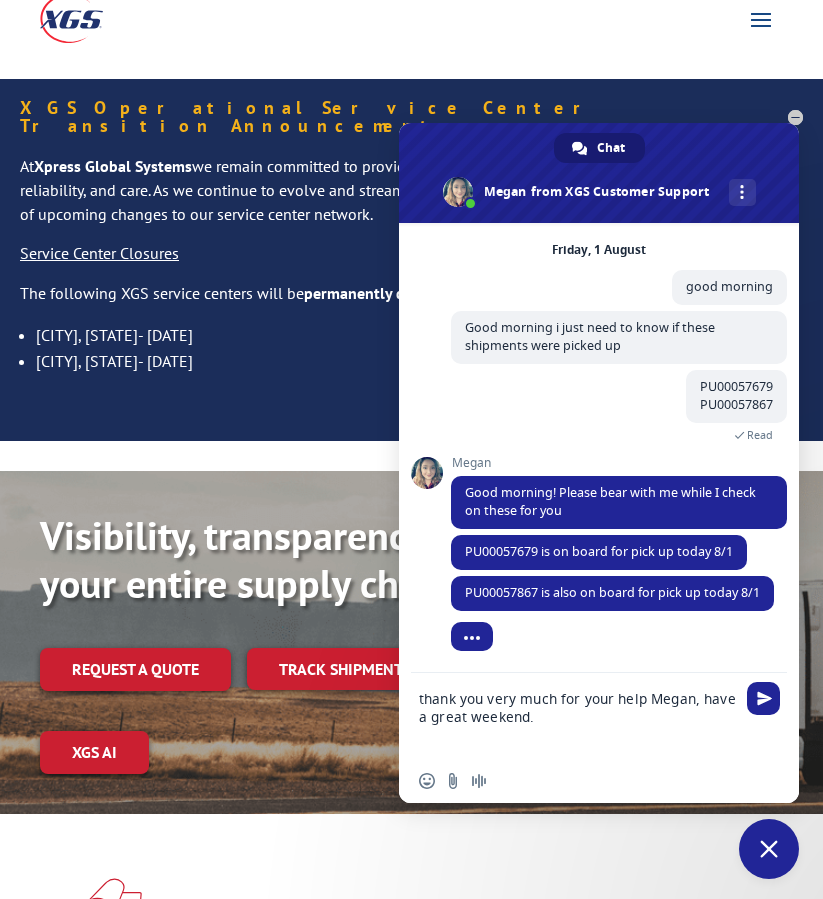 type 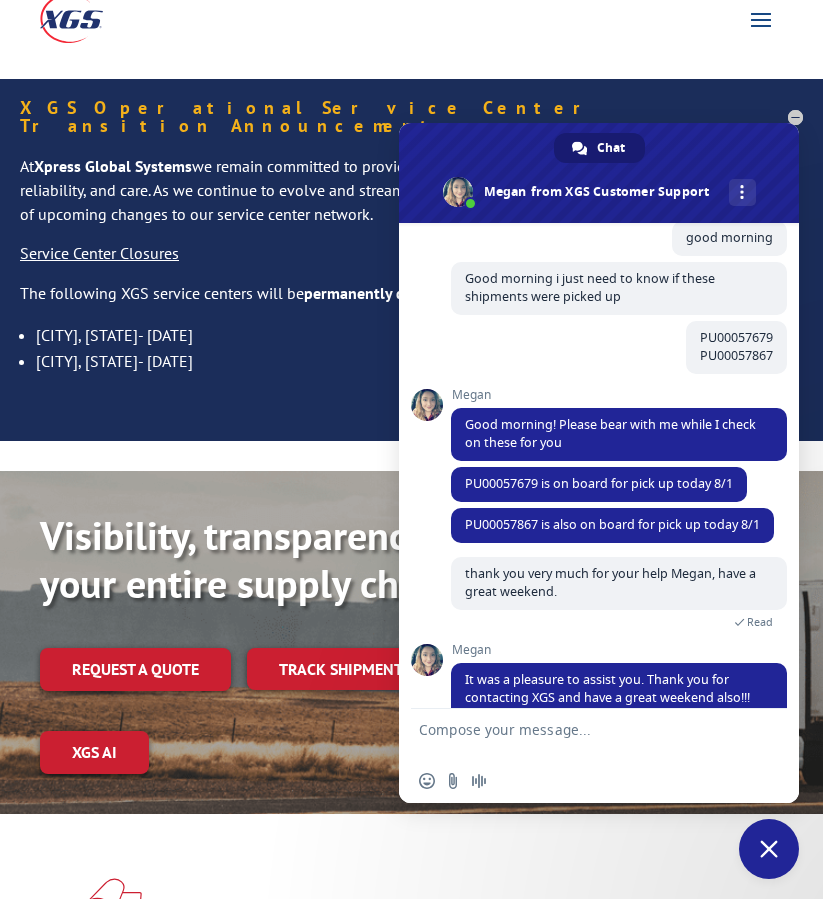 scroll, scrollTop: 925, scrollLeft: 0, axis: vertical 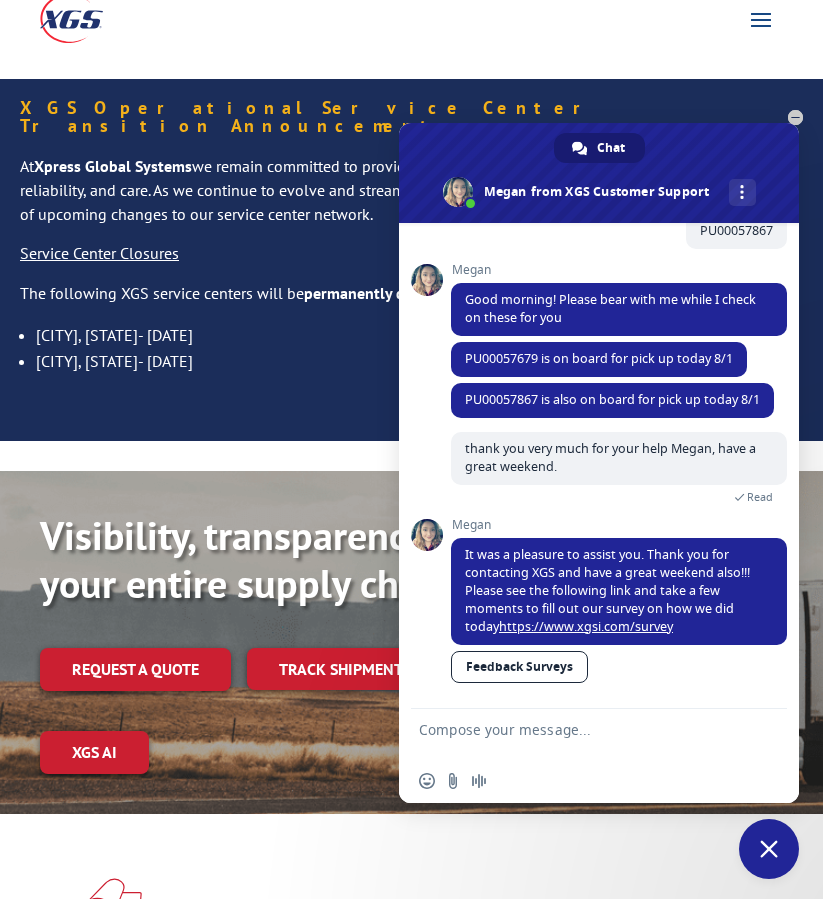 click at bounding box center [769, 849] 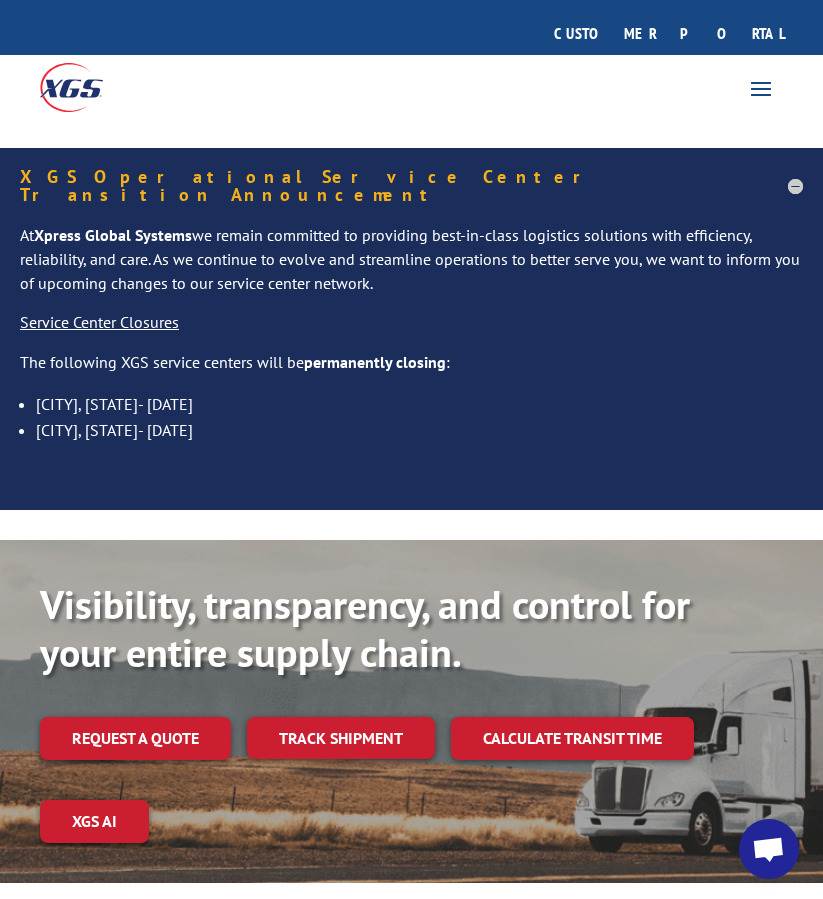 scroll, scrollTop: 0, scrollLeft: 0, axis: both 